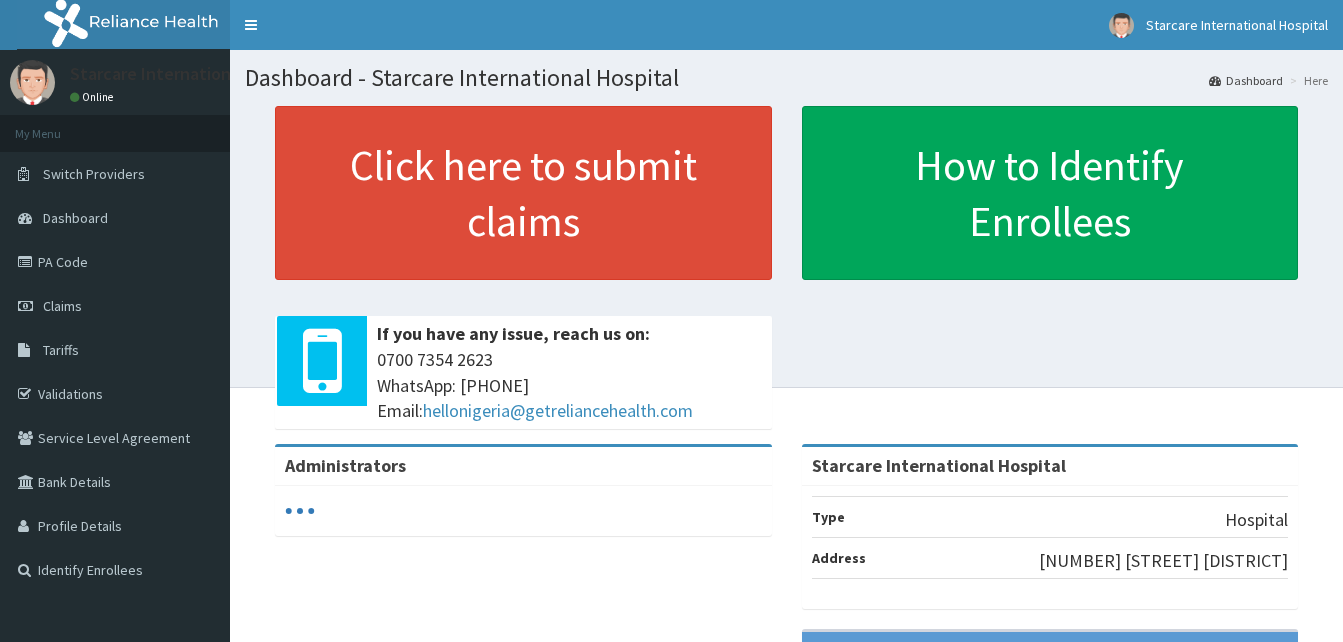 scroll, scrollTop: 0, scrollLeft: 0, axis: both 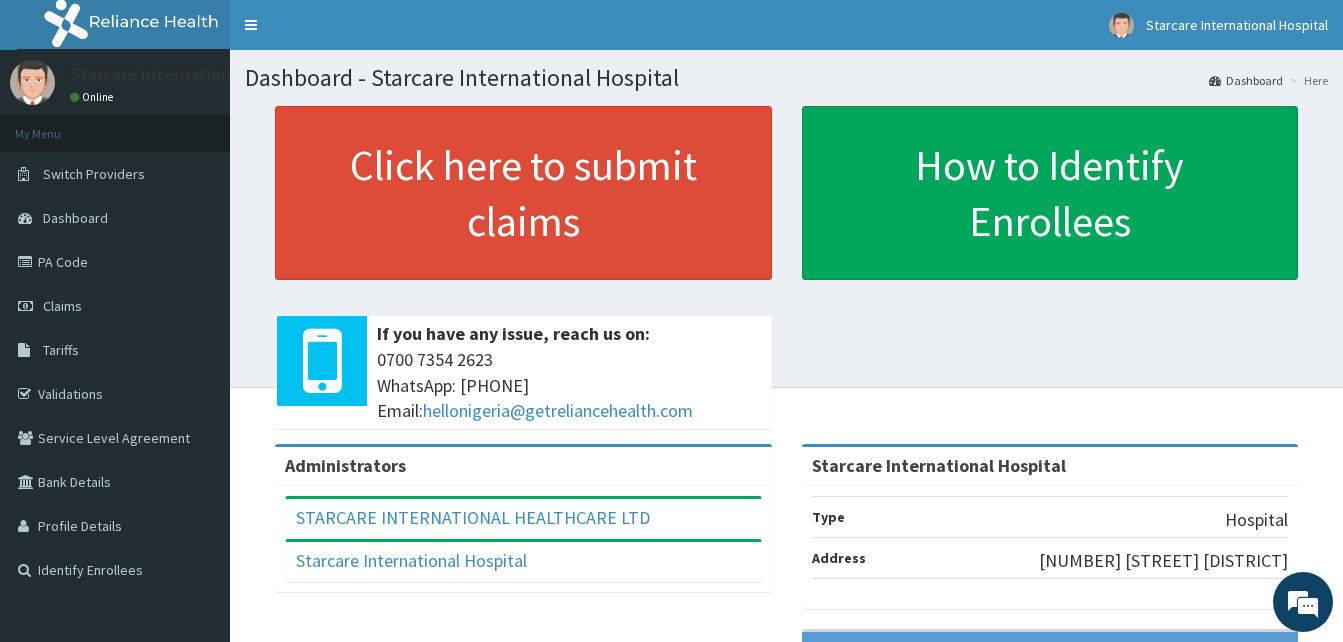 click on "Click here to submit claims
If you have any issue, reach us on:
[PHONE] WhatsApp: [PHONE] Email:  [EMAIL]
How to Identify Enrollees" at bounding box center (786, 275) 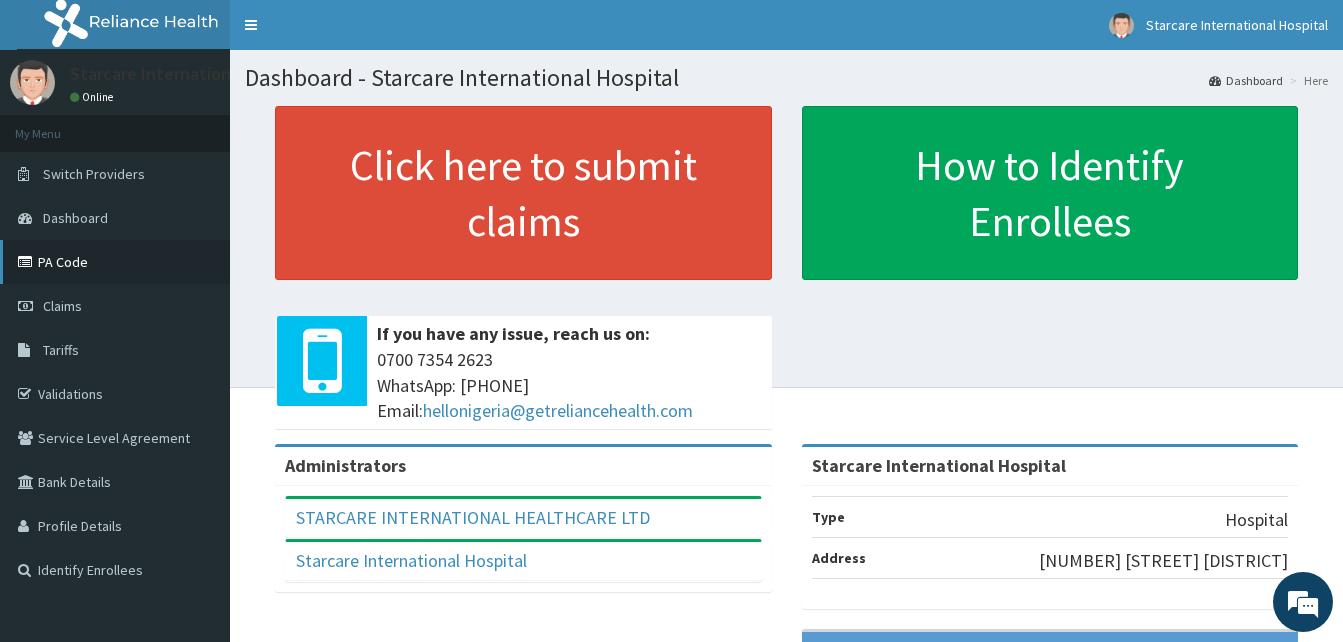 scroll, scrollTop: 0, scrollLeft: 0, axis: both 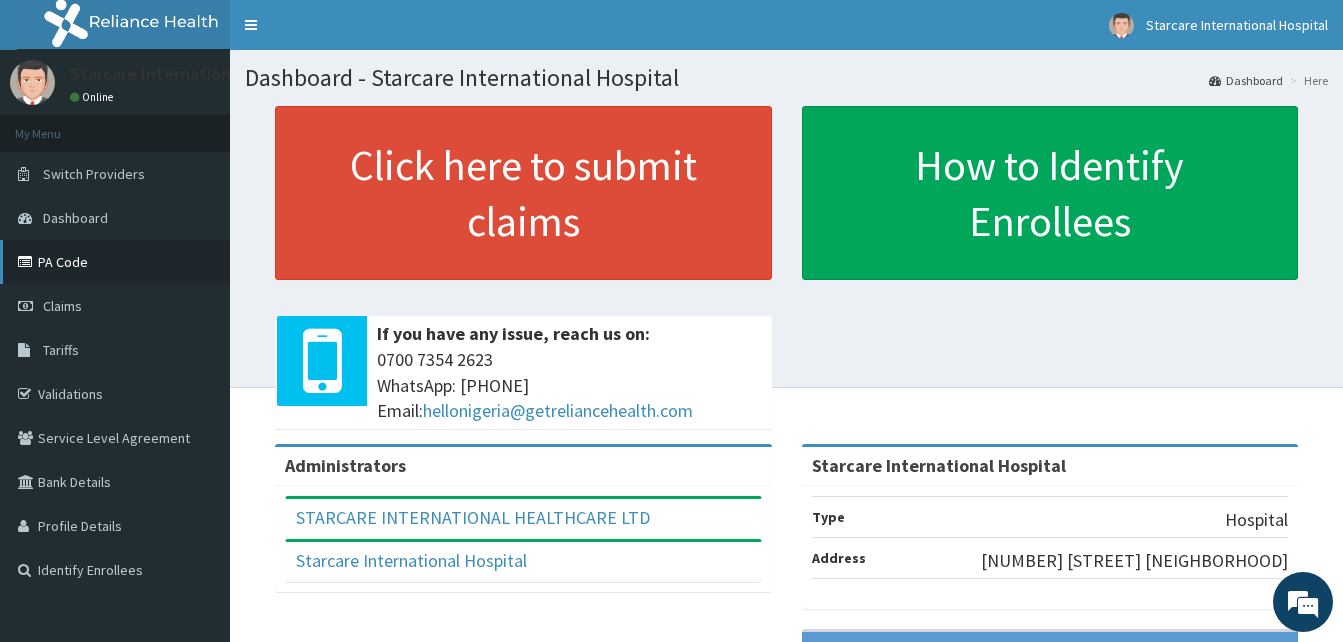 click on "PA Code" at bounding box center (115, 262) 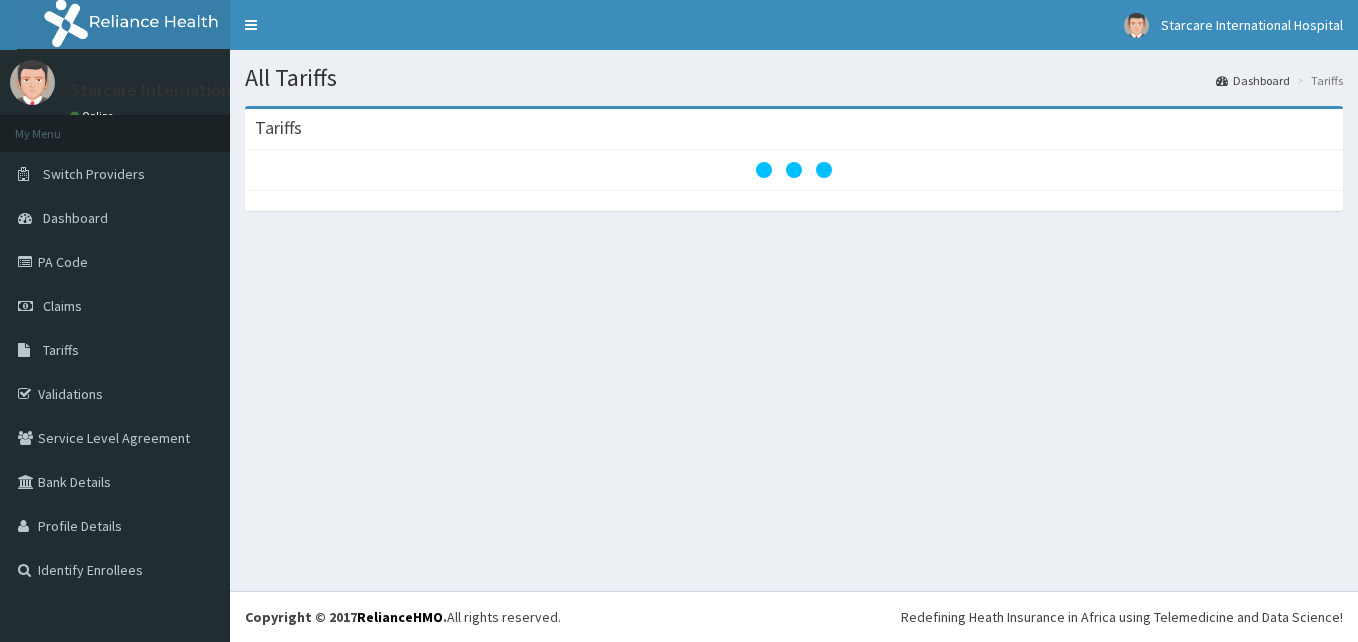 scroll, scrollTop: 0, scrollLeft: 0, axis: both 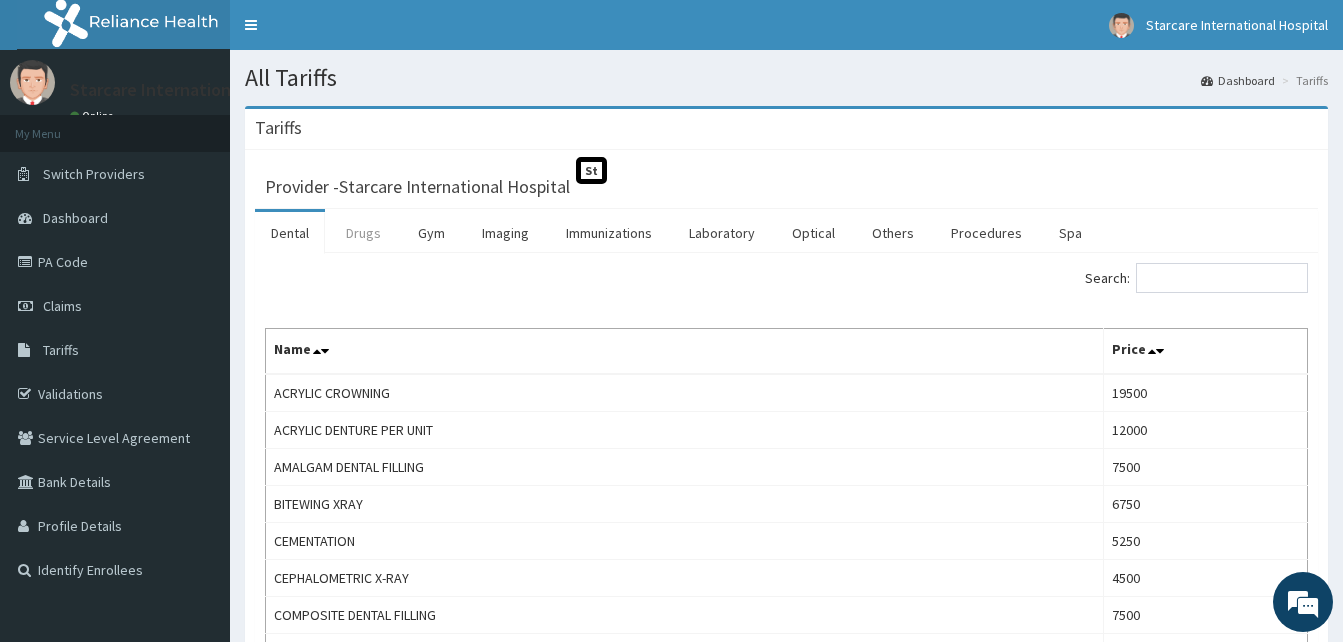 click on "Drugs" at bounding box center (363, 233) 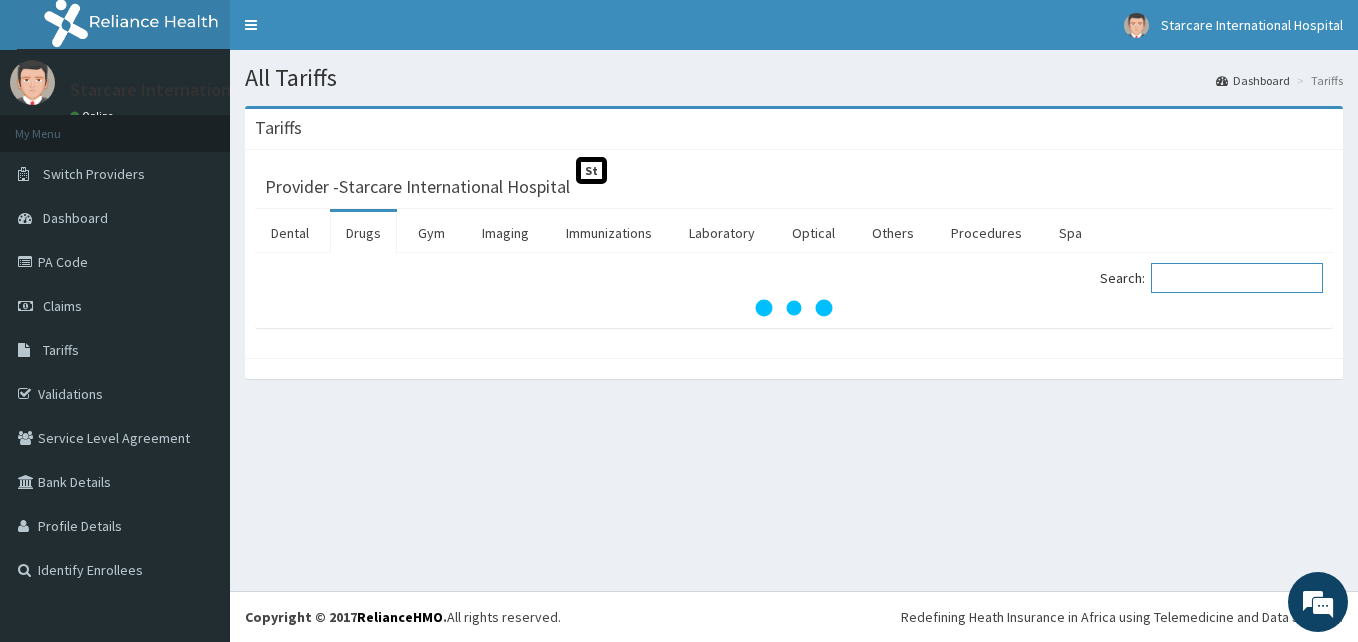 click on "Search:" at bounding box center [1237, 278] 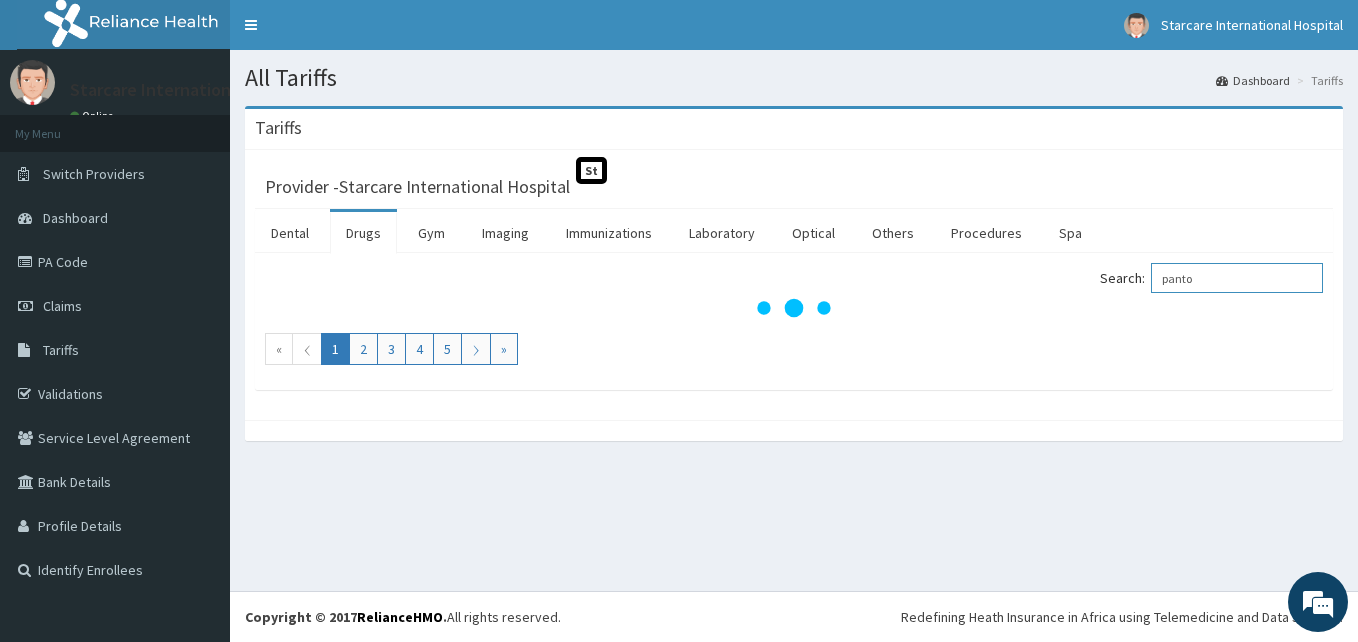 scroll, scrollTop: 0, scrollLeft: 0, axis: both 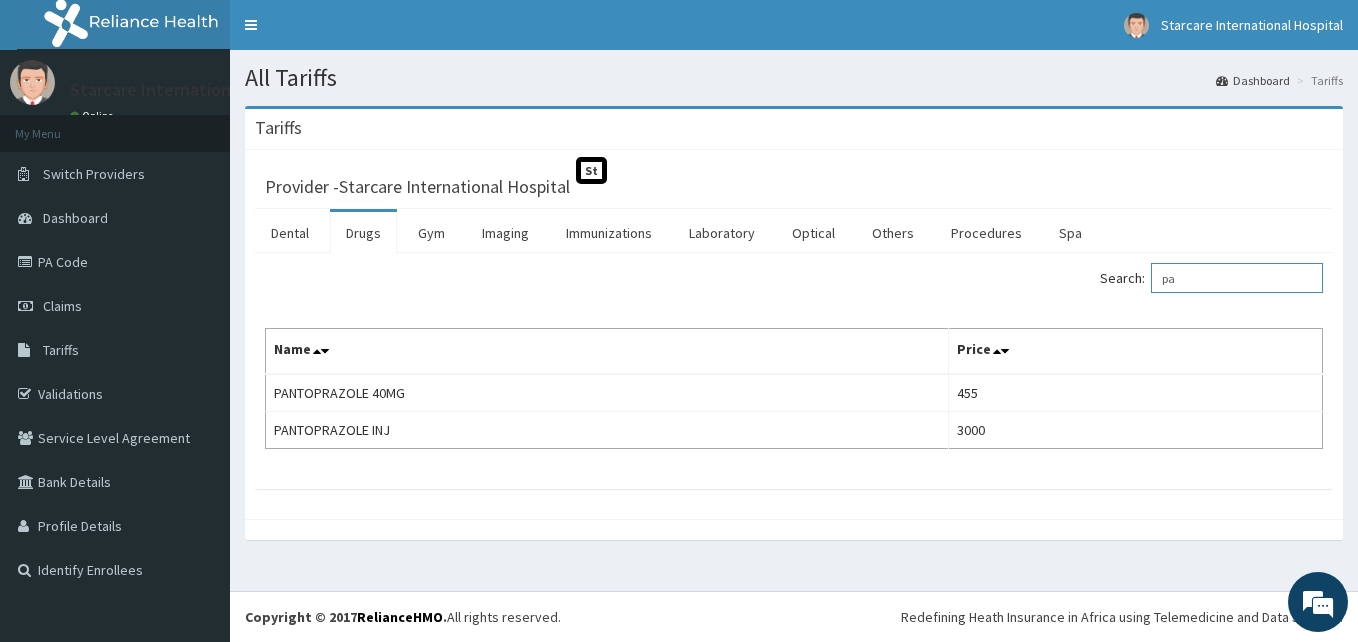 type on "p" 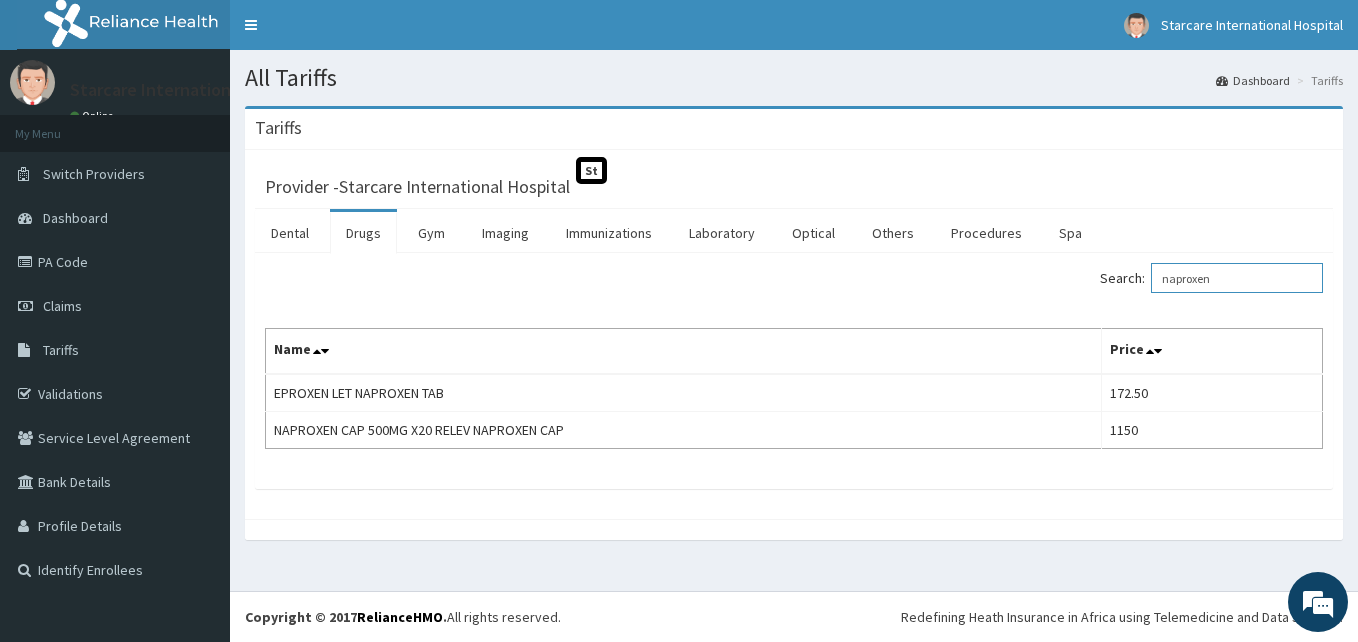 type on "naproxen" 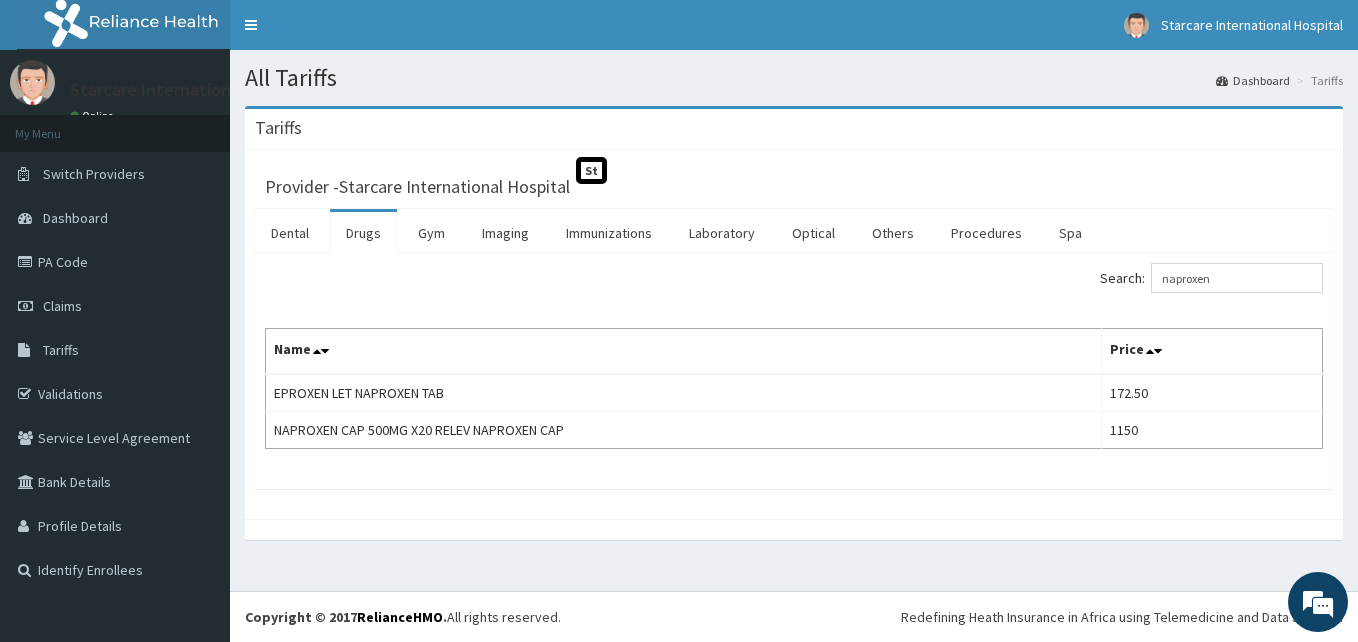 click on "Tariffs" at bounding box center (794, 129) 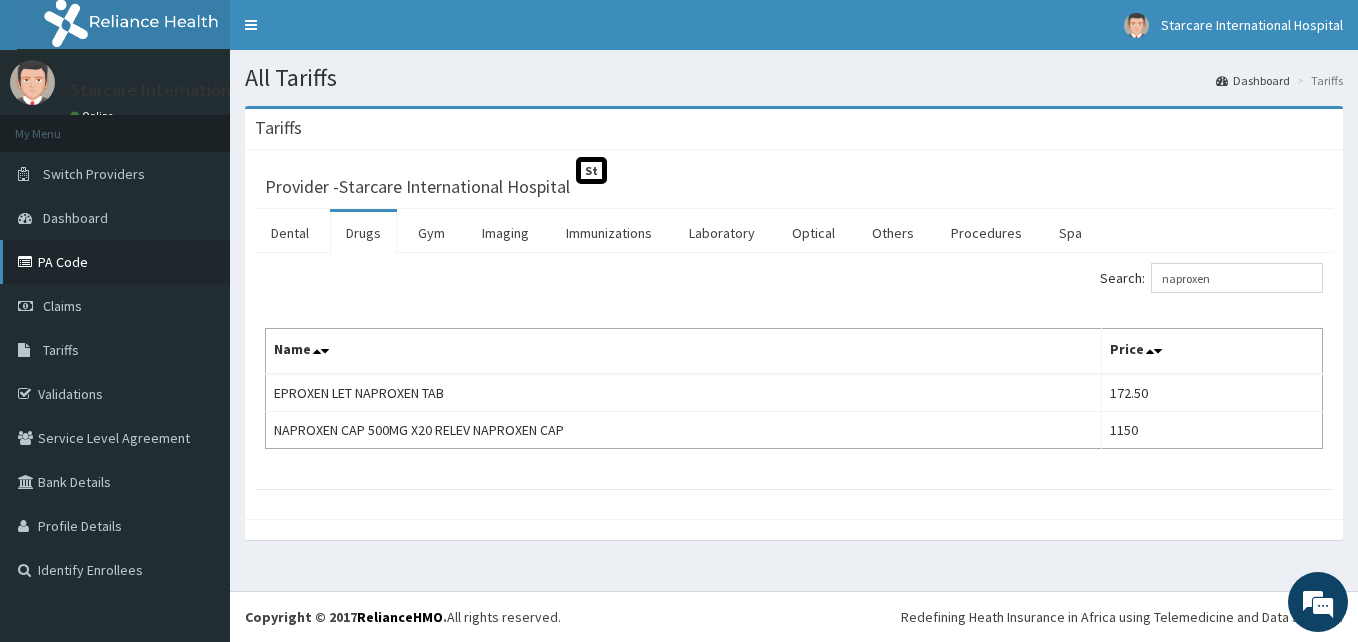 click on "PA Code" at bounding box center [115, 262] 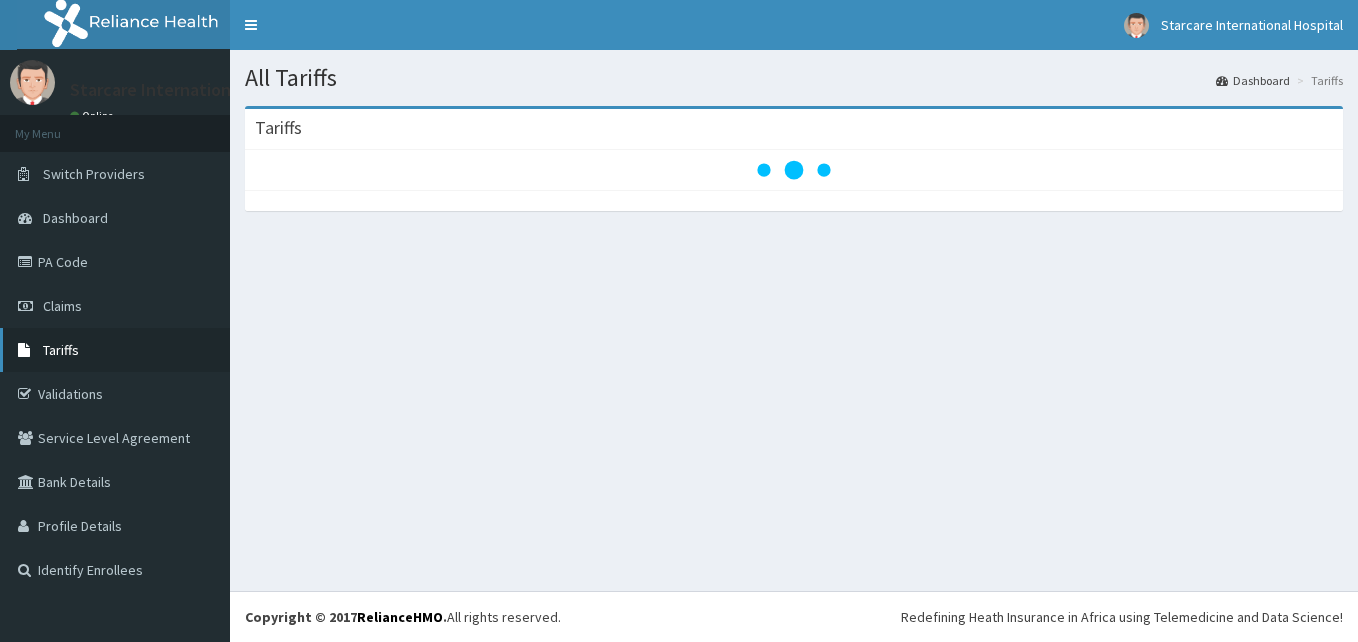 scroll, scrollTop: 0, scrollLeft: 0, axis: both 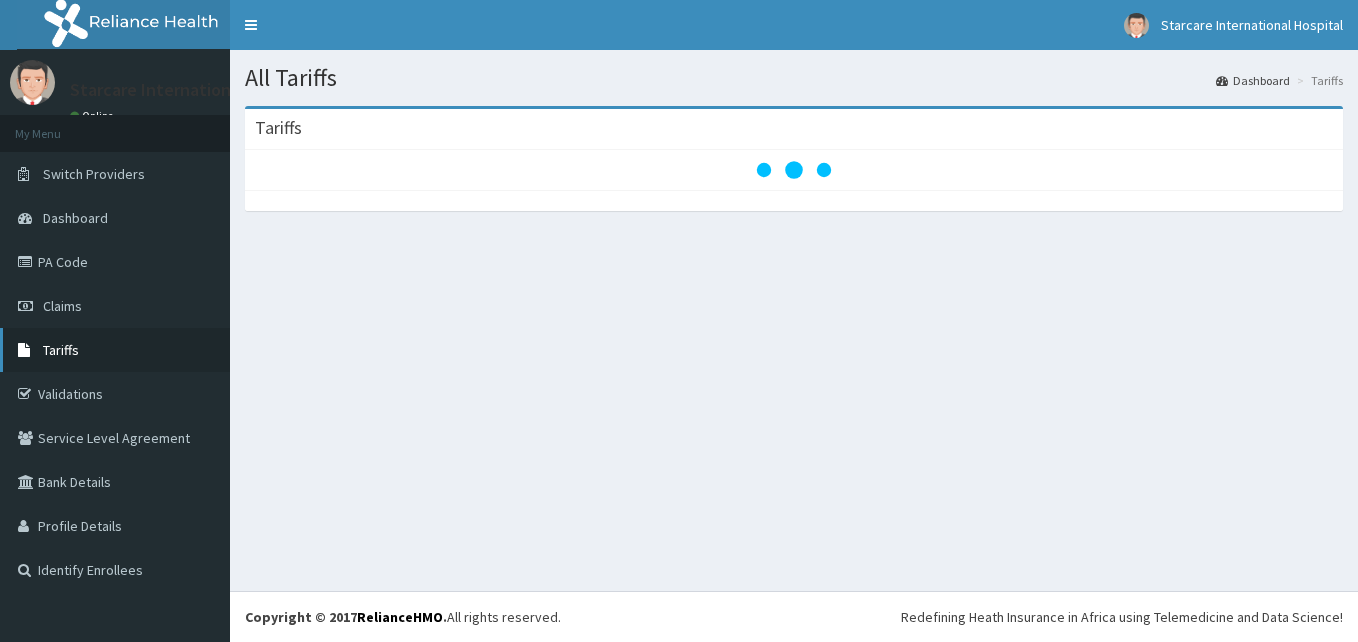 click on "Tariffs" at bounding box center [61, 350] 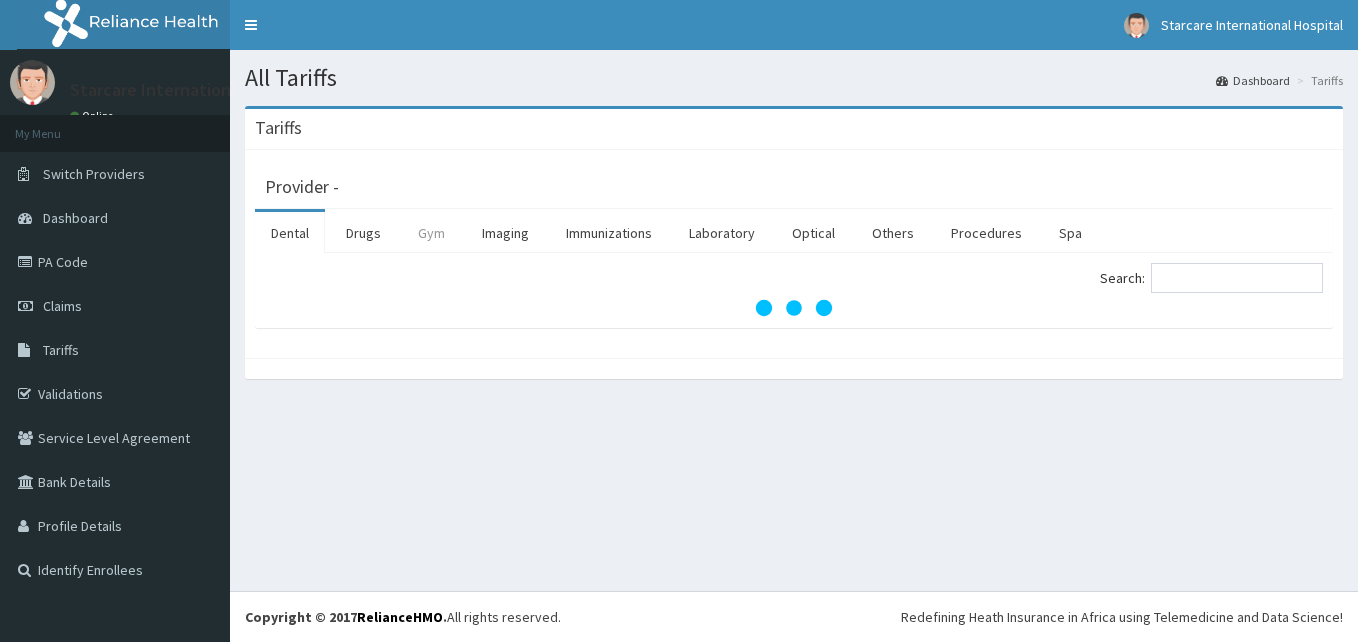 scroll, scrollTop: 0, scrollLeft: 0, axis: both 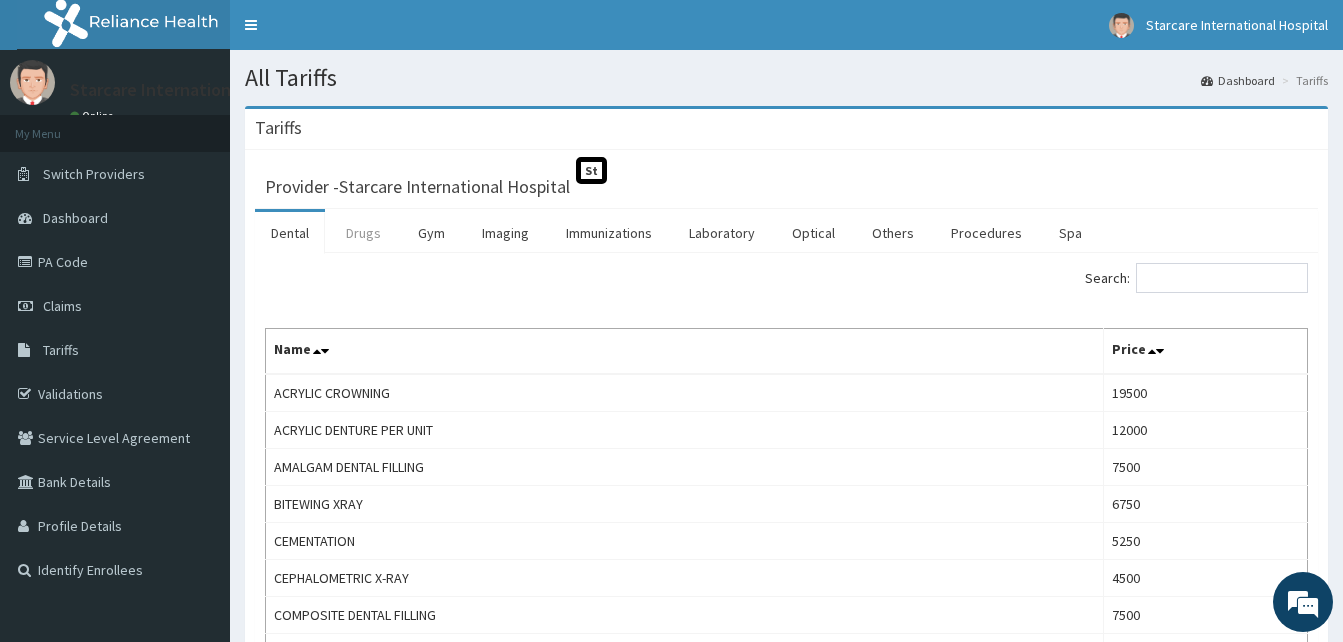 click on "Drugs" at bounding box center (363, 233) 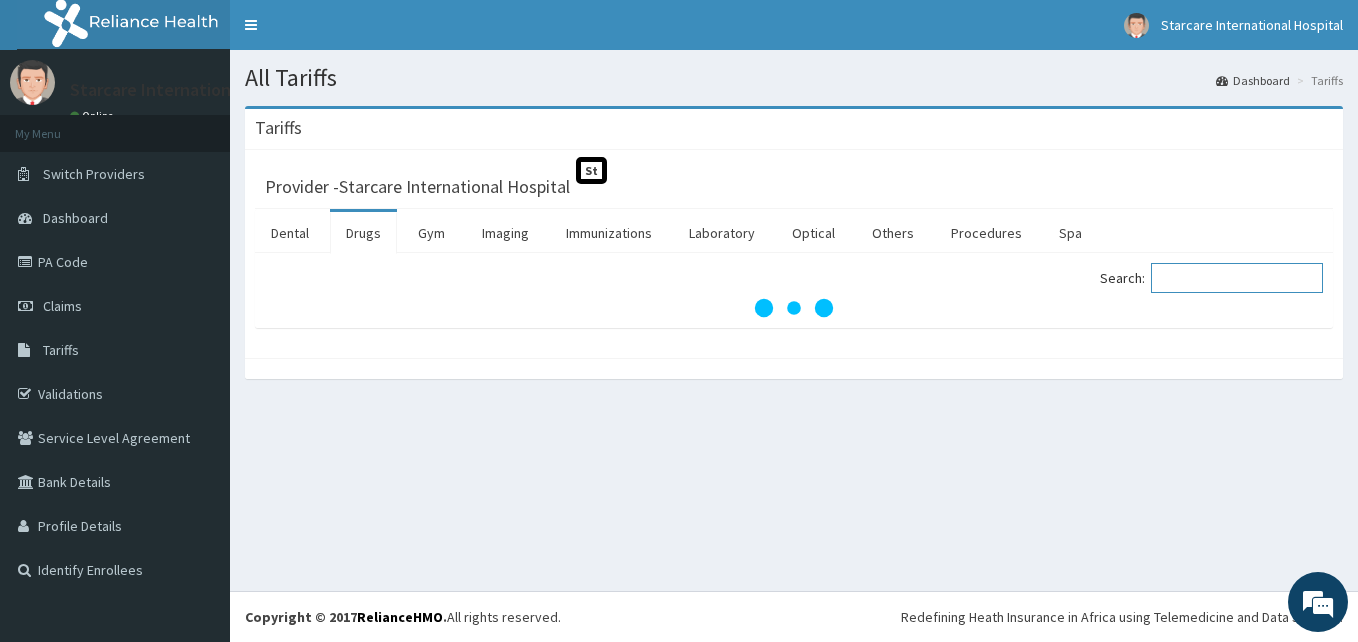 click on "Search:" at bounding box center [1237, 278] 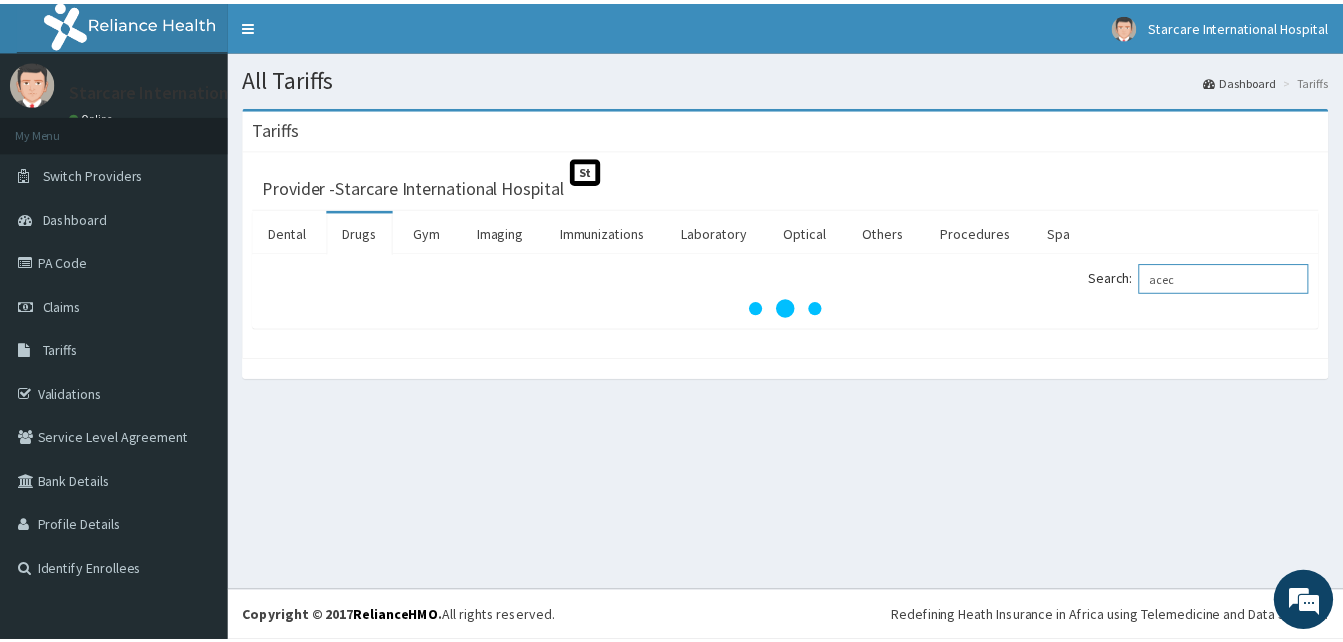 scroll, scrollTop: 0, scrollLeft: 0, axis: both 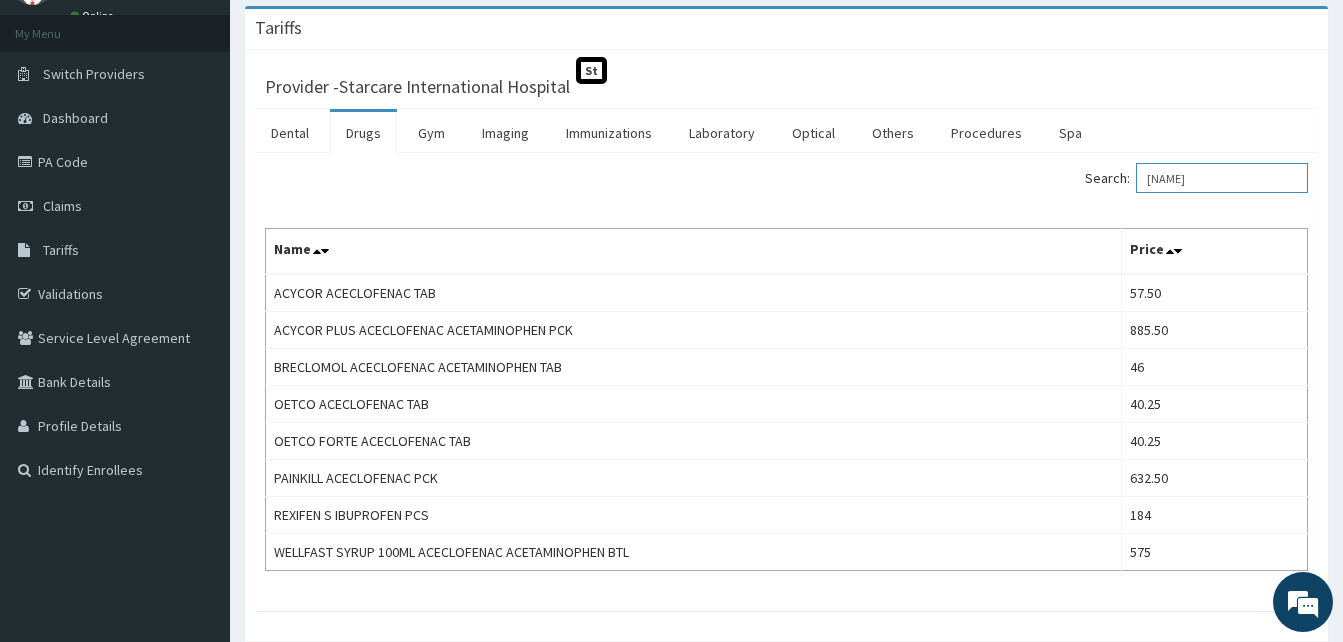click on "aceclofenac" at bounding box center (1222, 178) 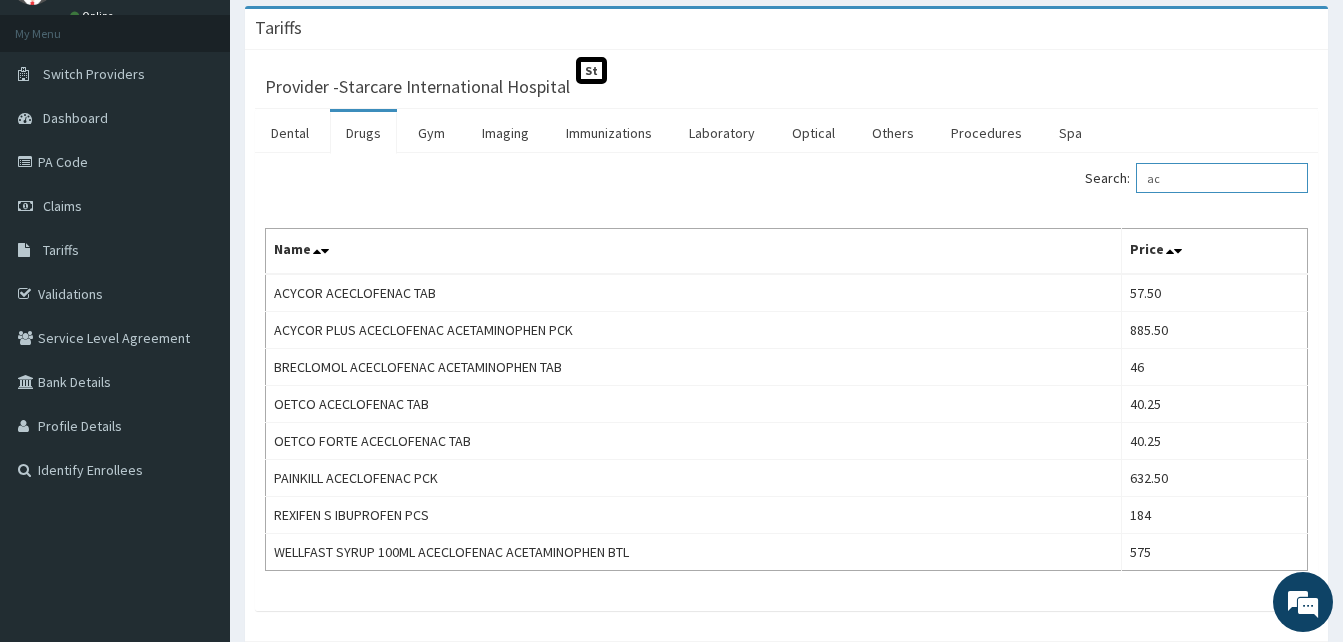 type on "a" 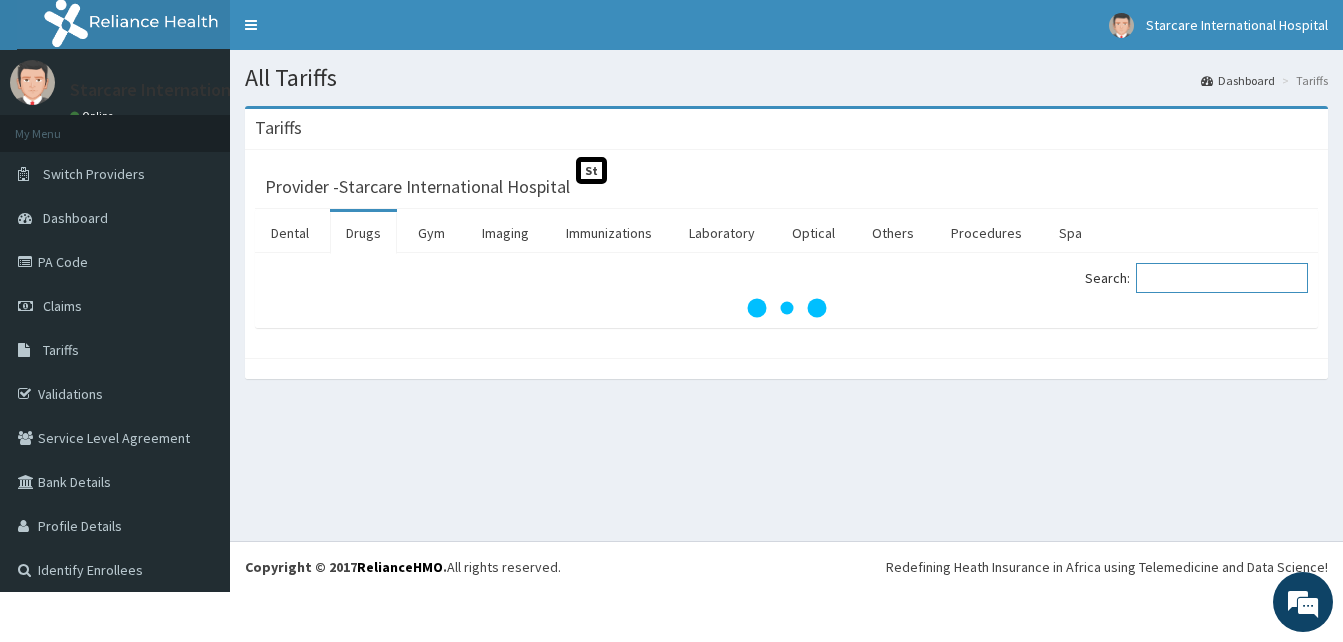 scroll, scrollTop: 0, scrollLeft: 0, axis: both 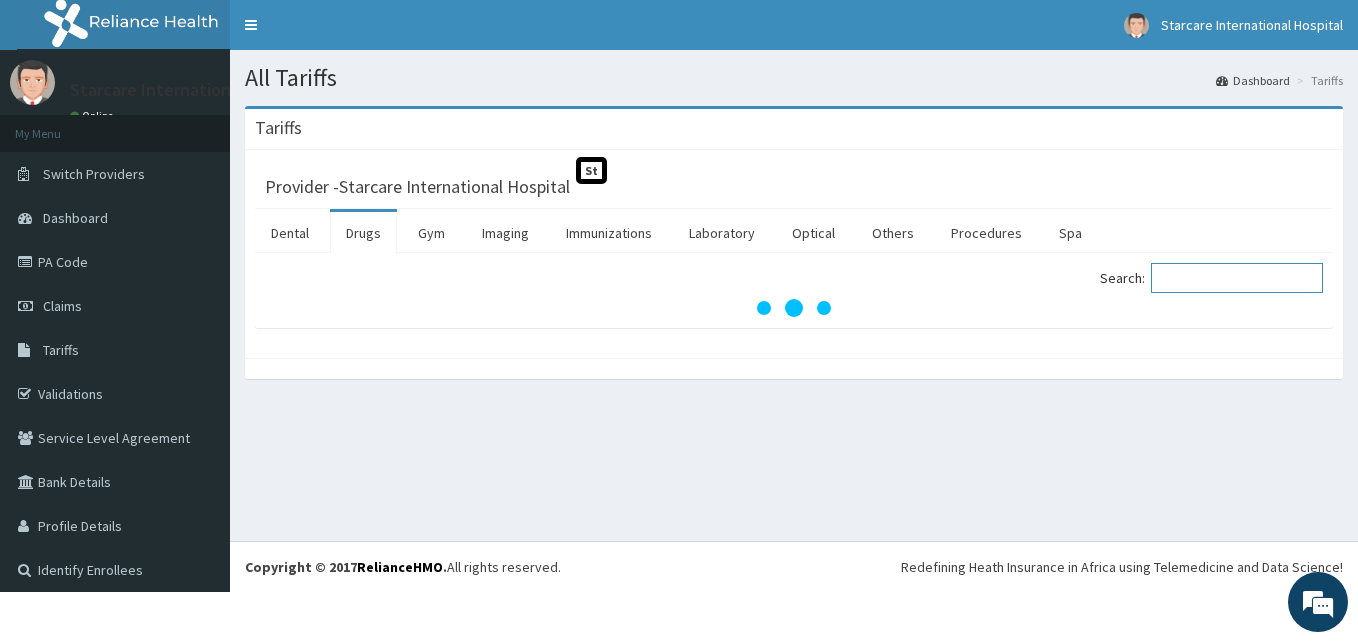 type on "a" 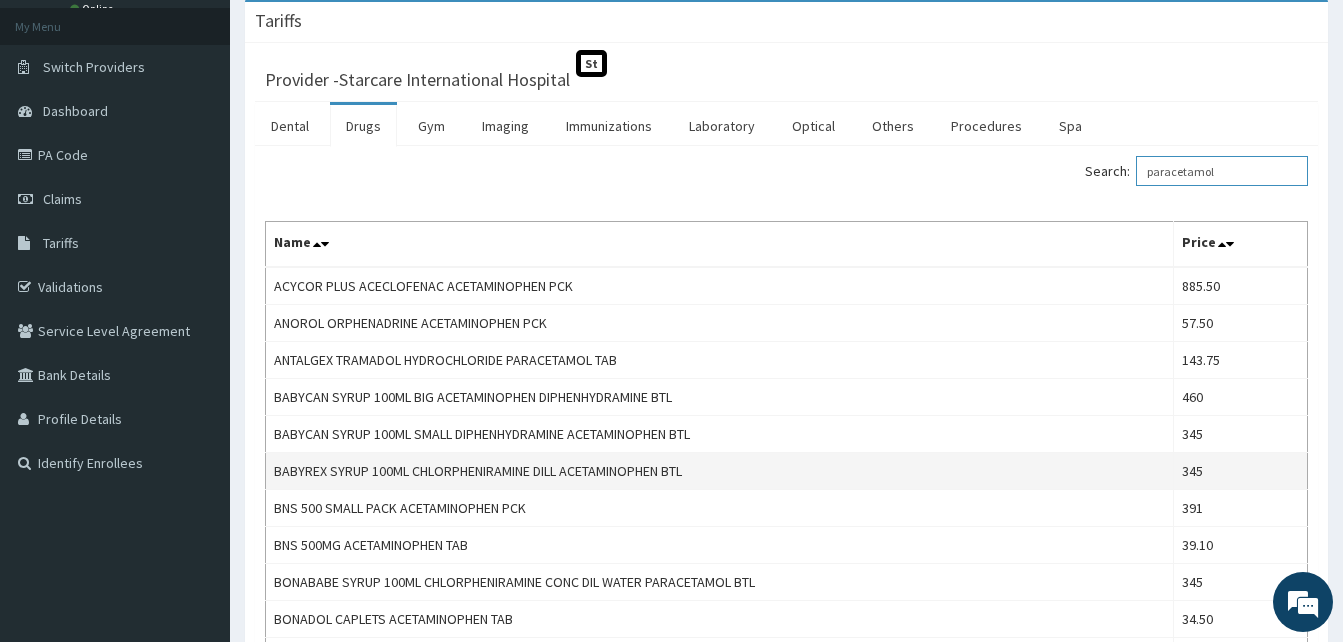 scroll, scrollTop: 0, scrollLeft: 0, axis: both 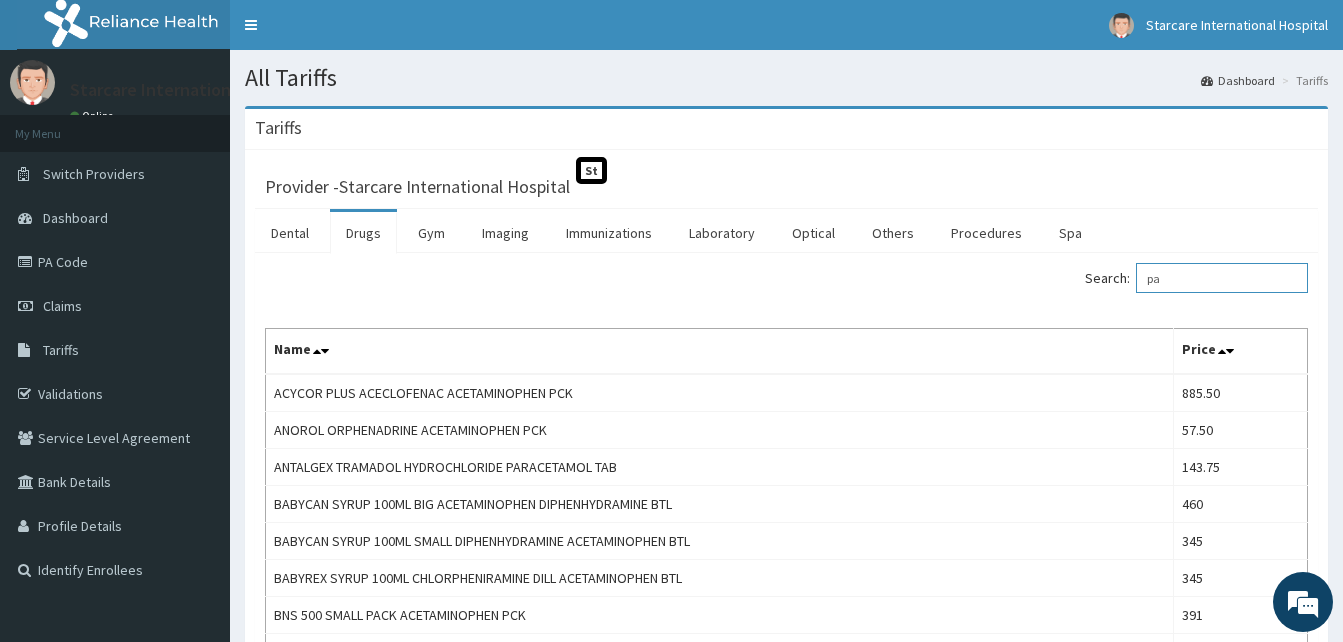 type on "p" 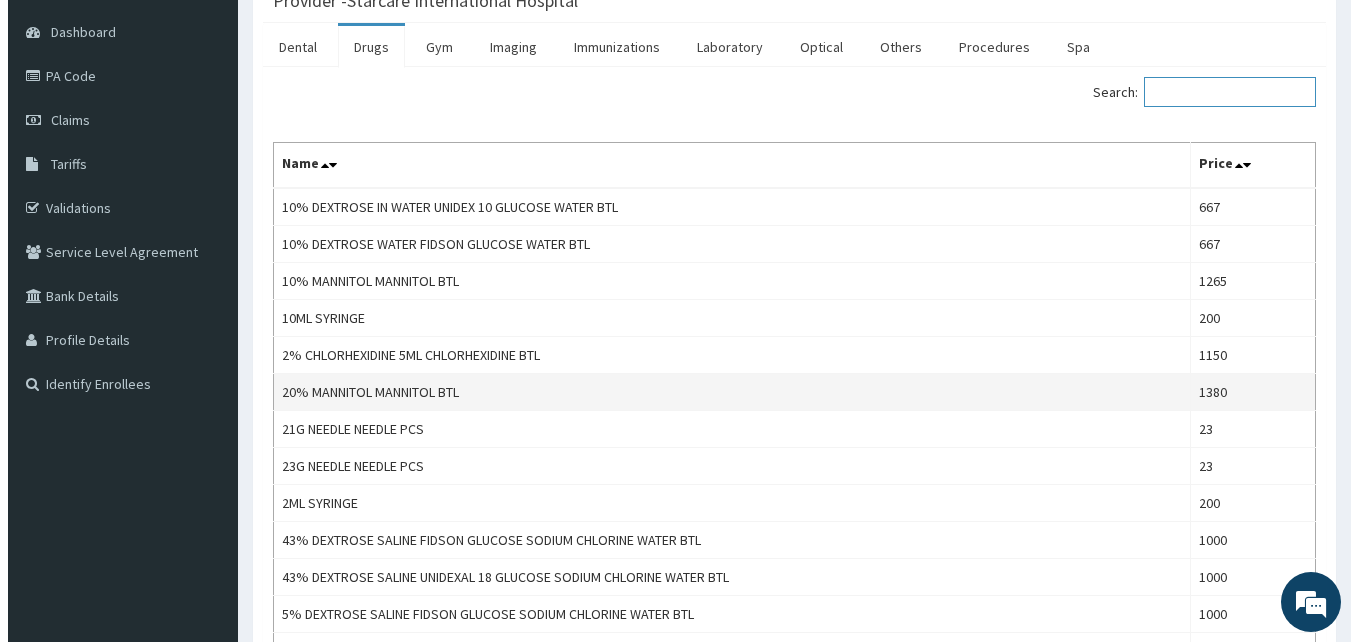 scroll, scrollTop: 0, scrollLeft: 0, axis: both 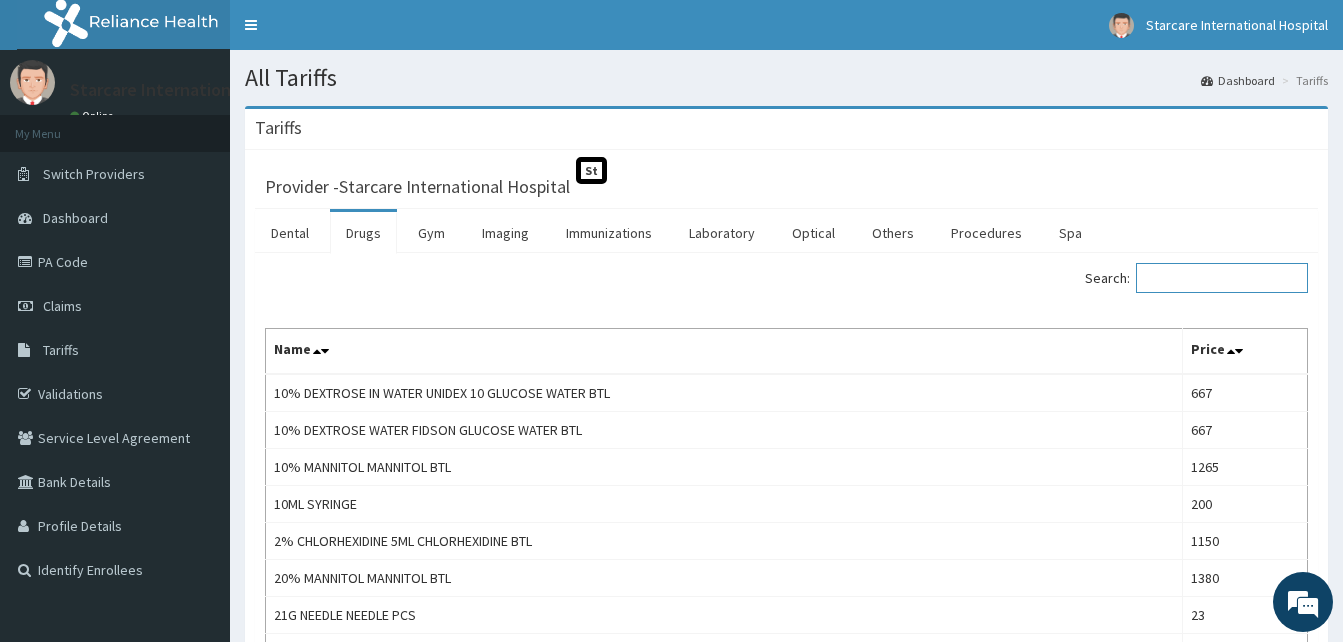 click on "Search:" at bounding box center (1222, 278) 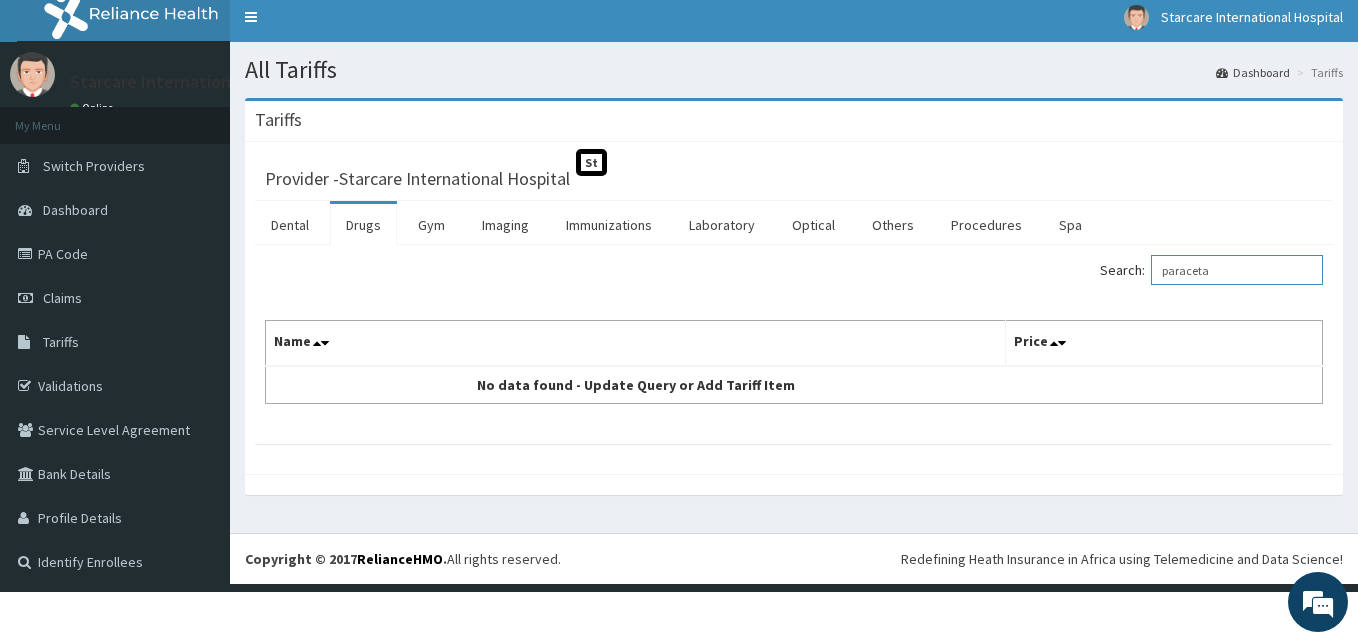 scroll, scrollTop: 10, scrollLeft: 0, axis: vertical 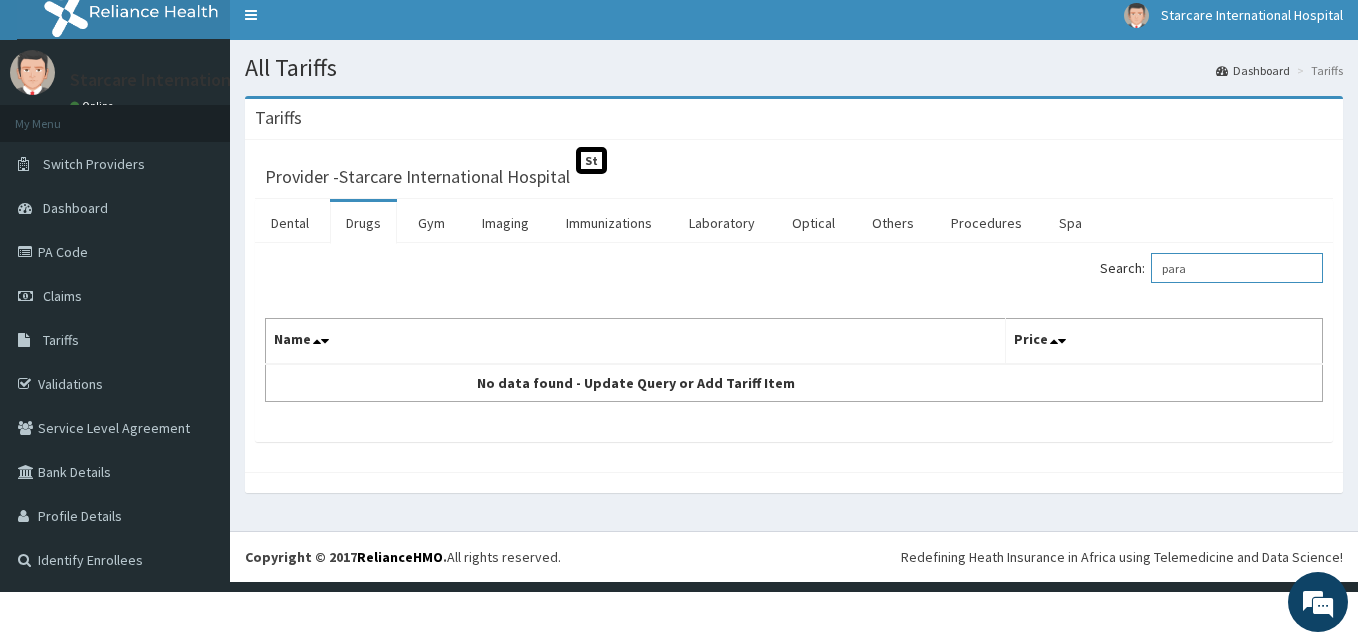 type on "para" 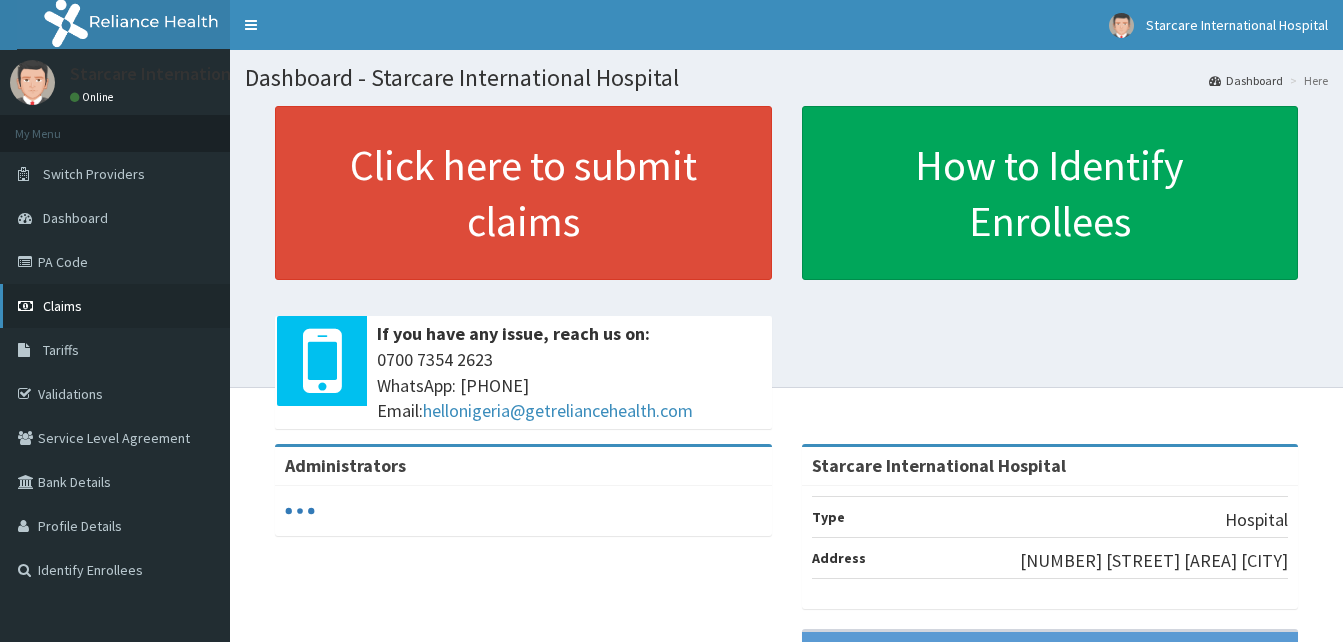 scroll, scrollTop: 0, scrollLeft: 0, axis: both 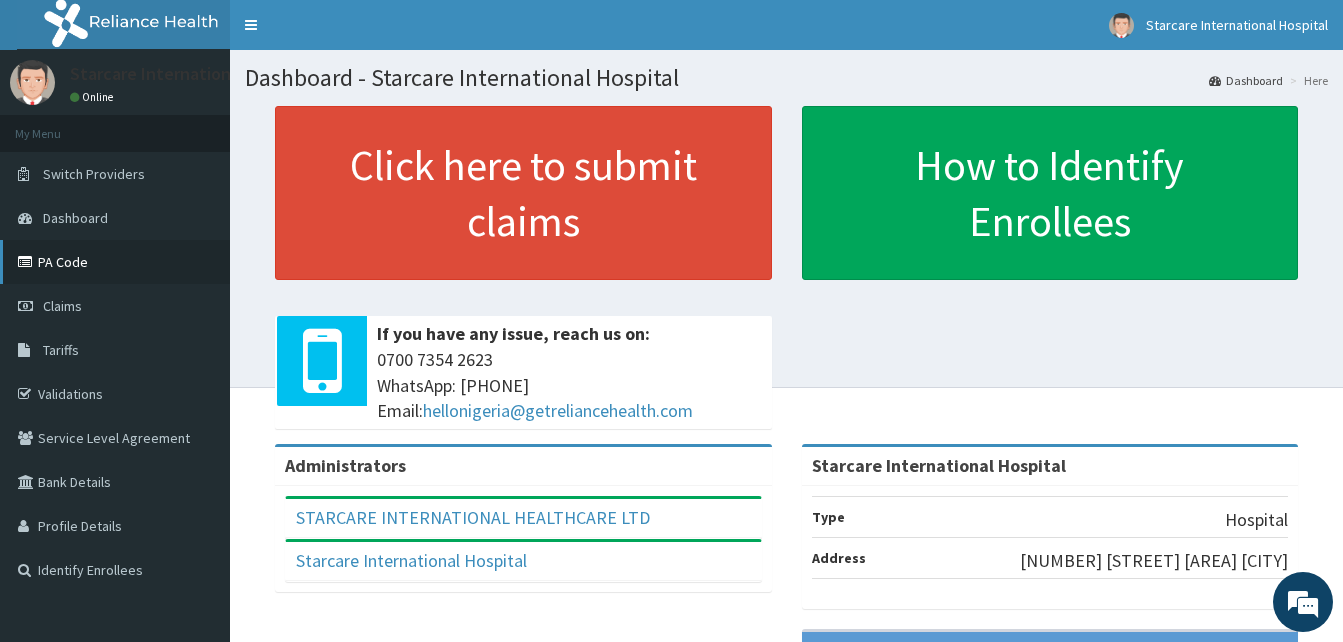 click on "PA Code" at bounding box center [115, 262] 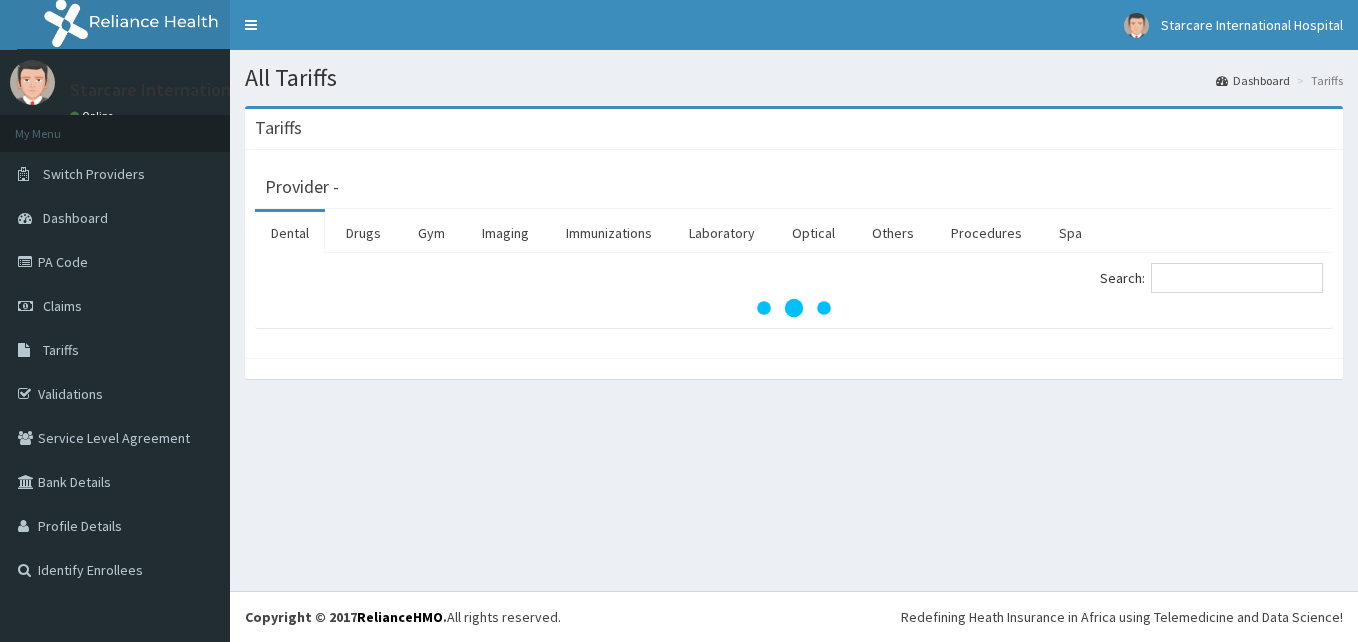scroll, scrollTop: 0, scrollLeft: 0, axis: both 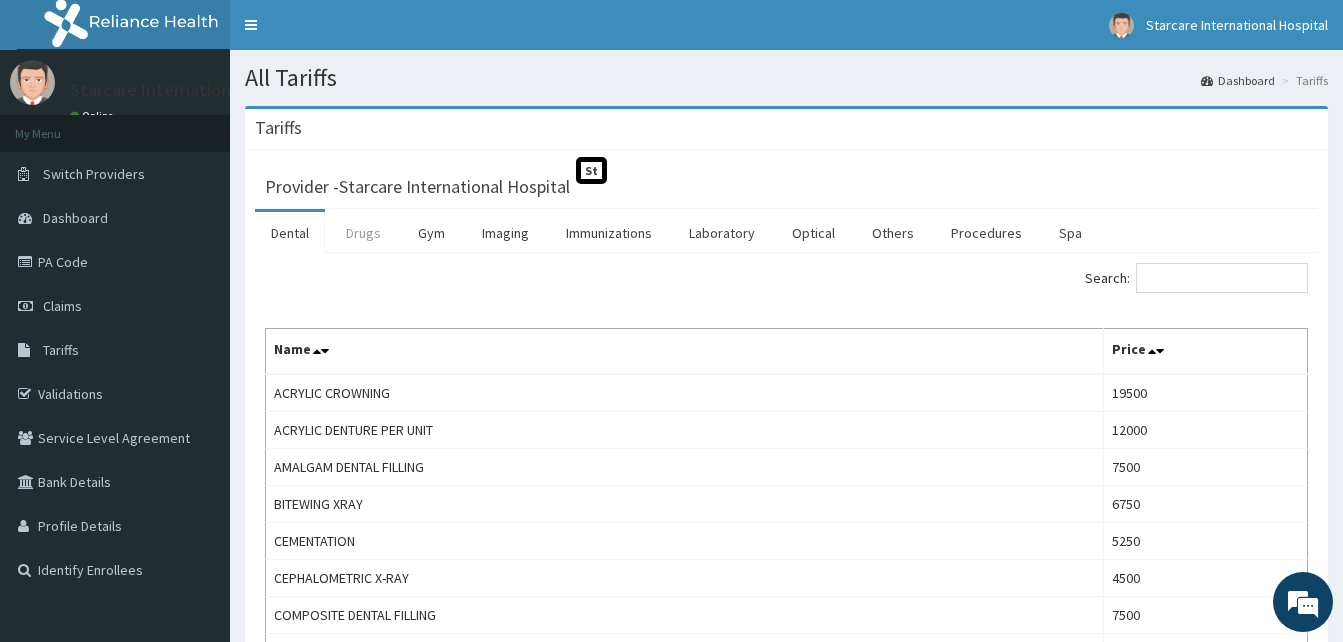 click on "Drugs" at bounding box center (363, 233) 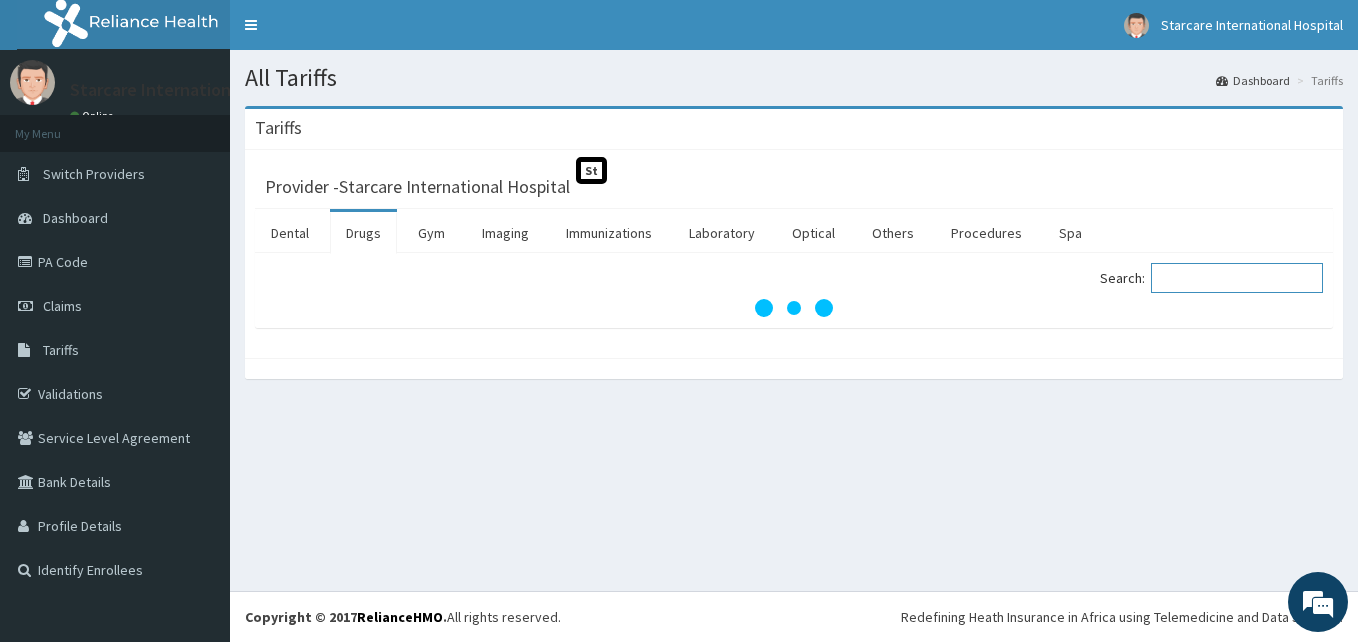 click on "Search:" at bounding box center [1237, 278] 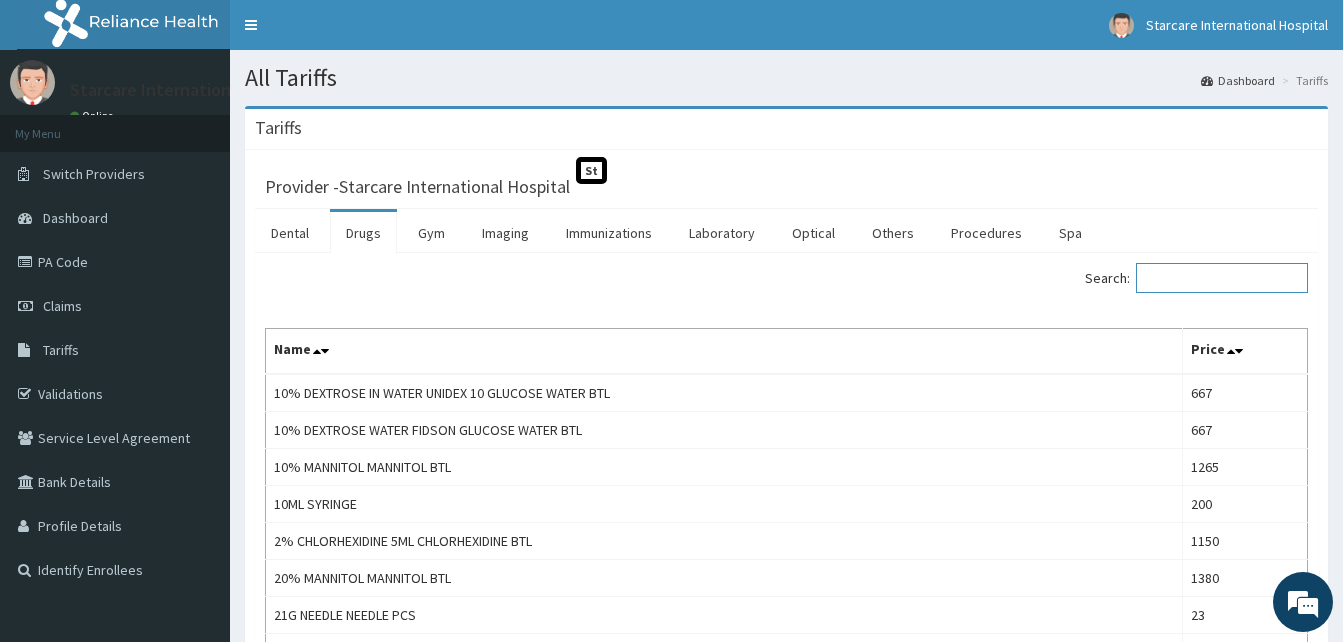 scroll, scrollTop: 0, scrollLeft: 0, axis: both 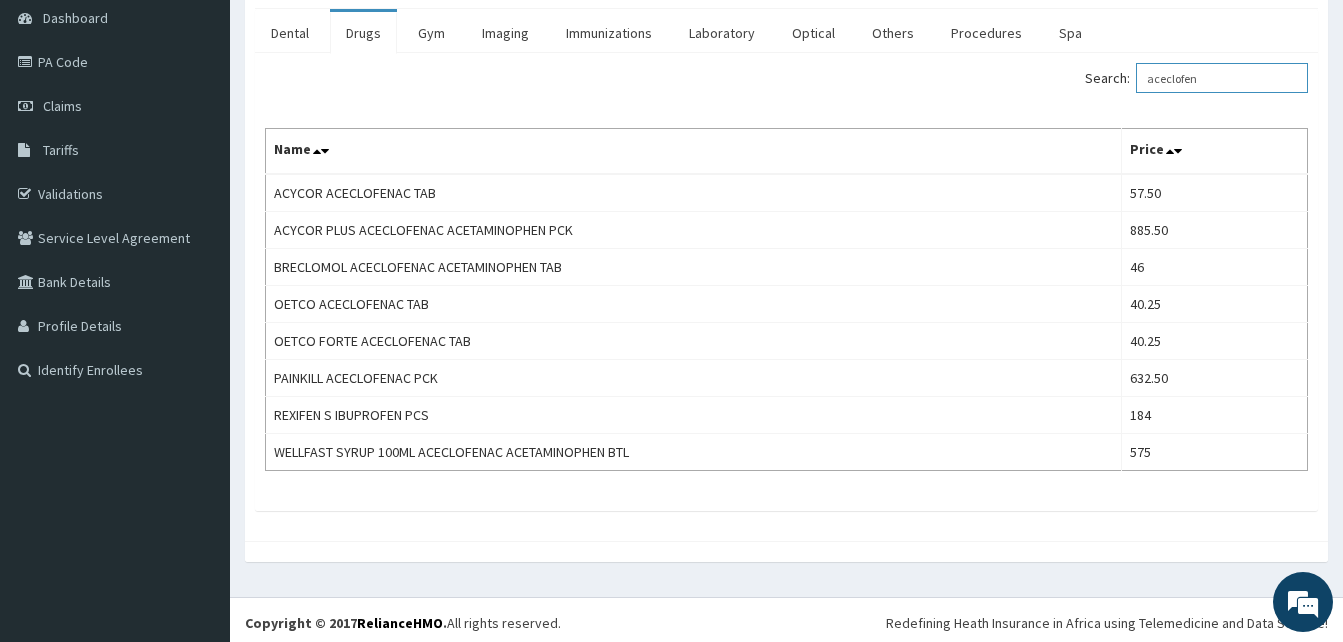 click on "aceclofen" at bounding box center [1222, 78] 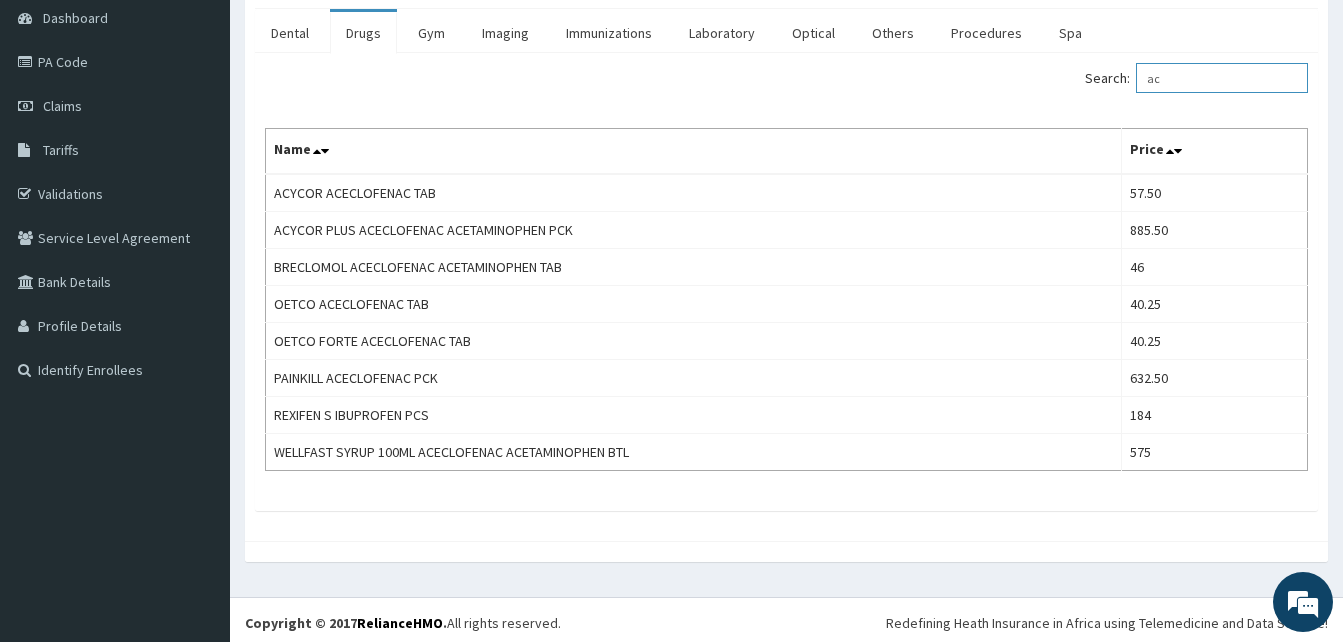 type on "a" 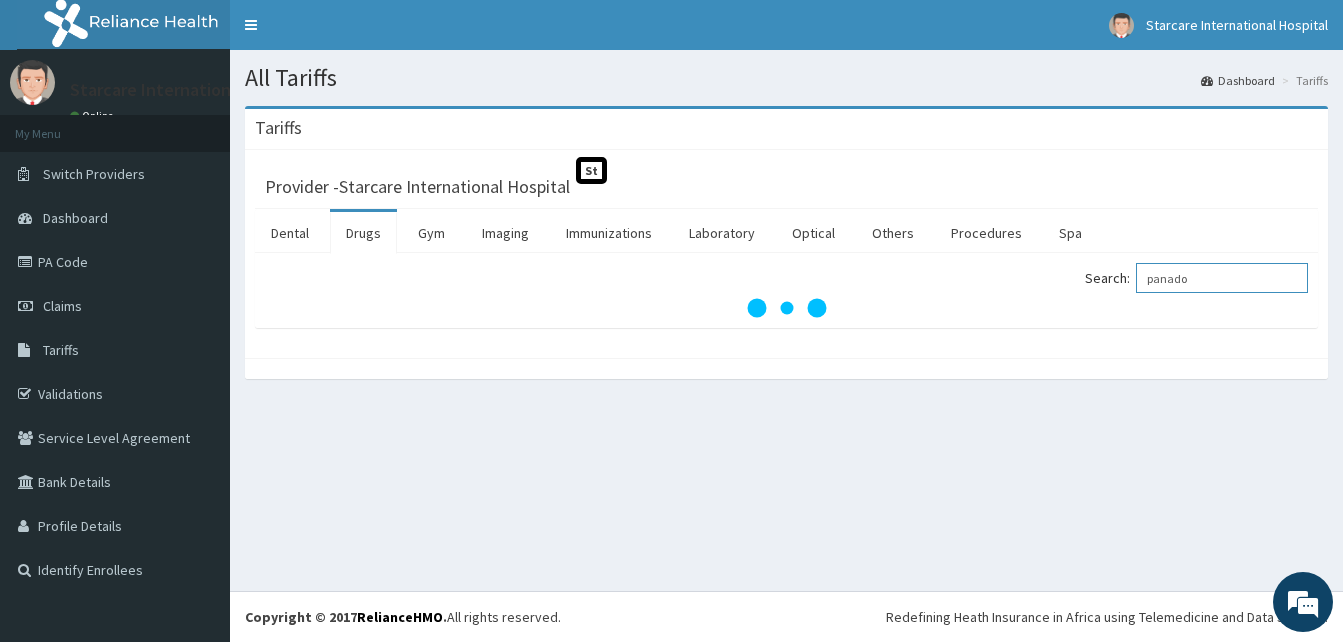 scroll, scrollTop: 0, scrollLeft: 0, axis: both 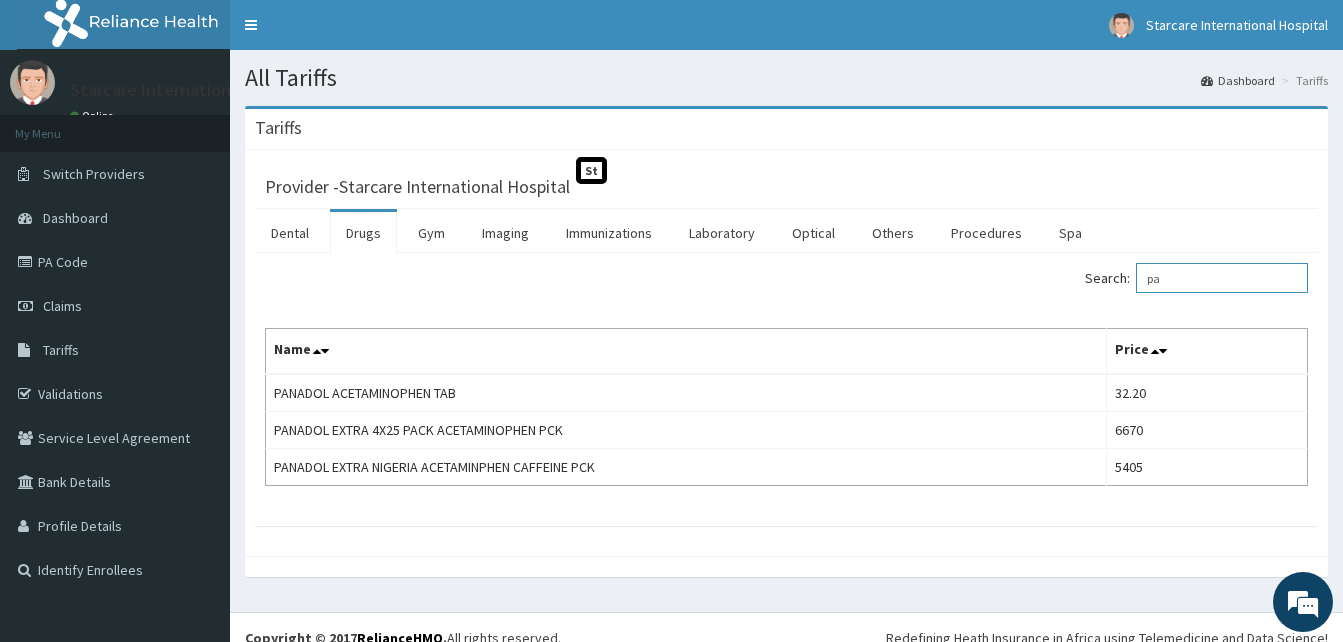 type on "p" 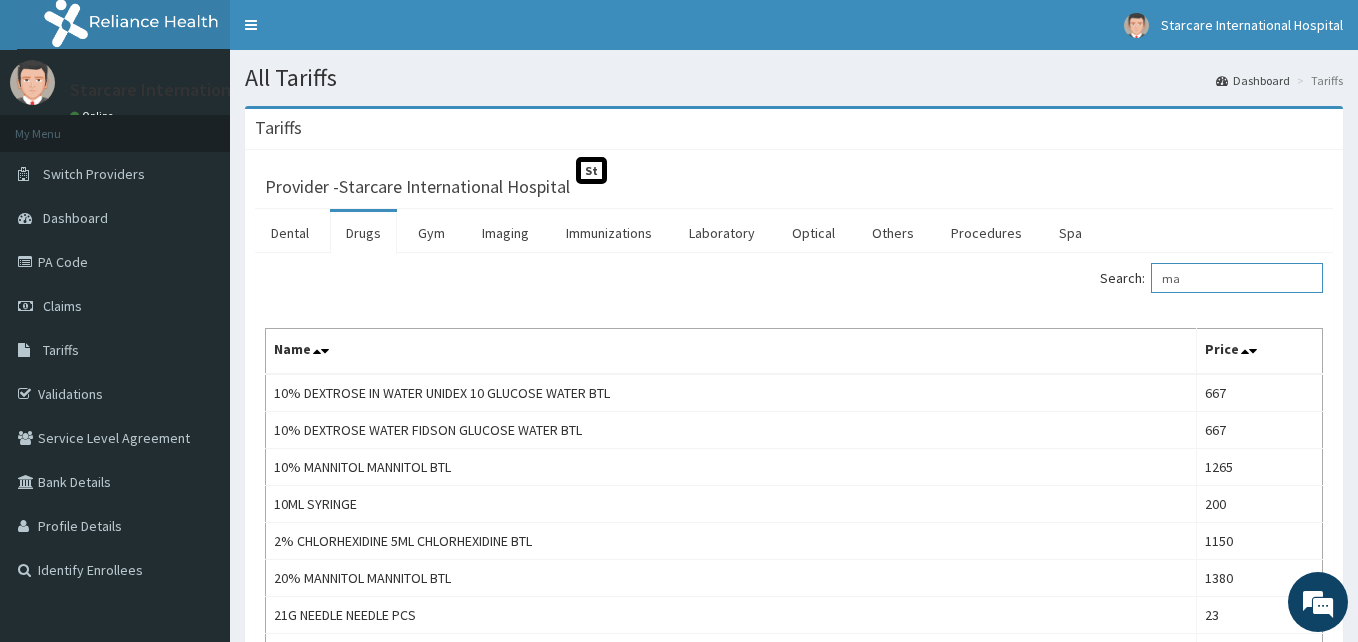 type on "m" 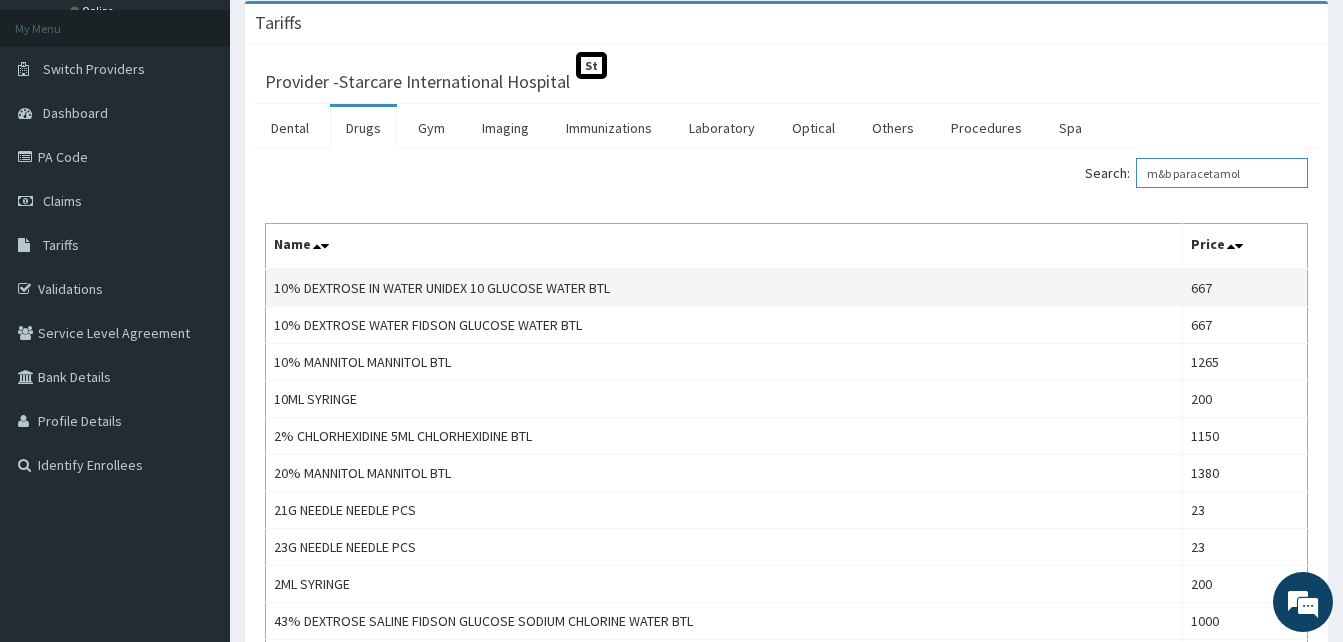 scroll, scrollTop: 0, scrollLeft: 0, axis: both 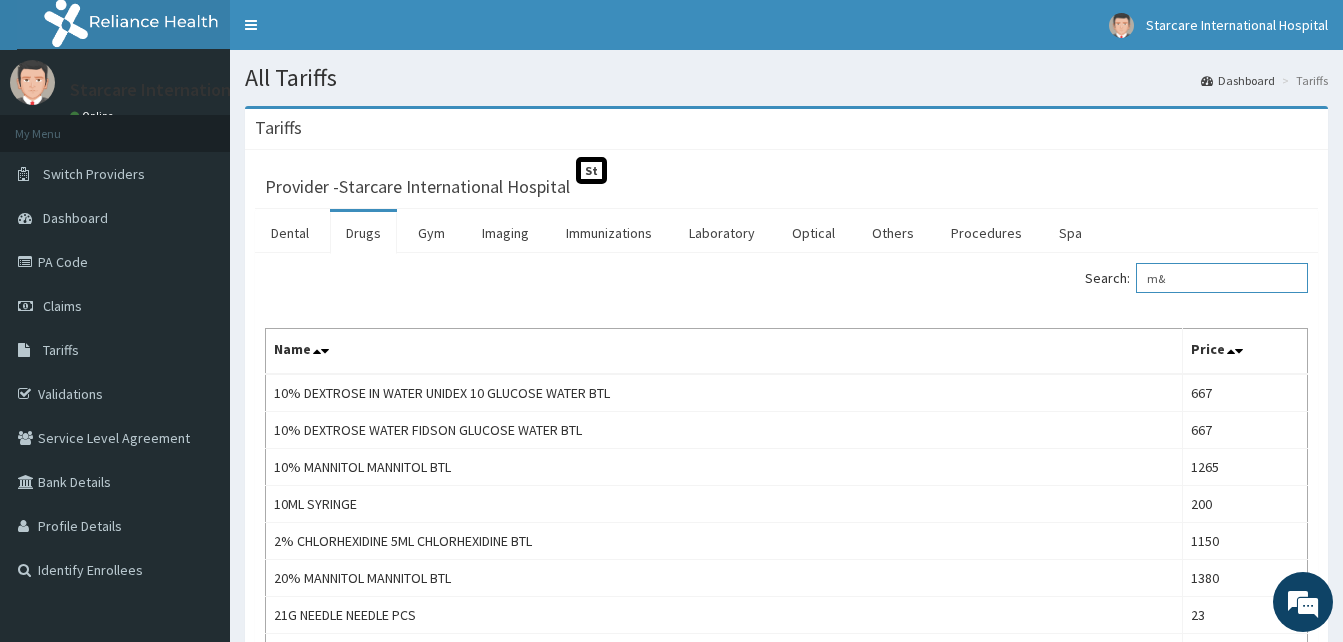type on "m" 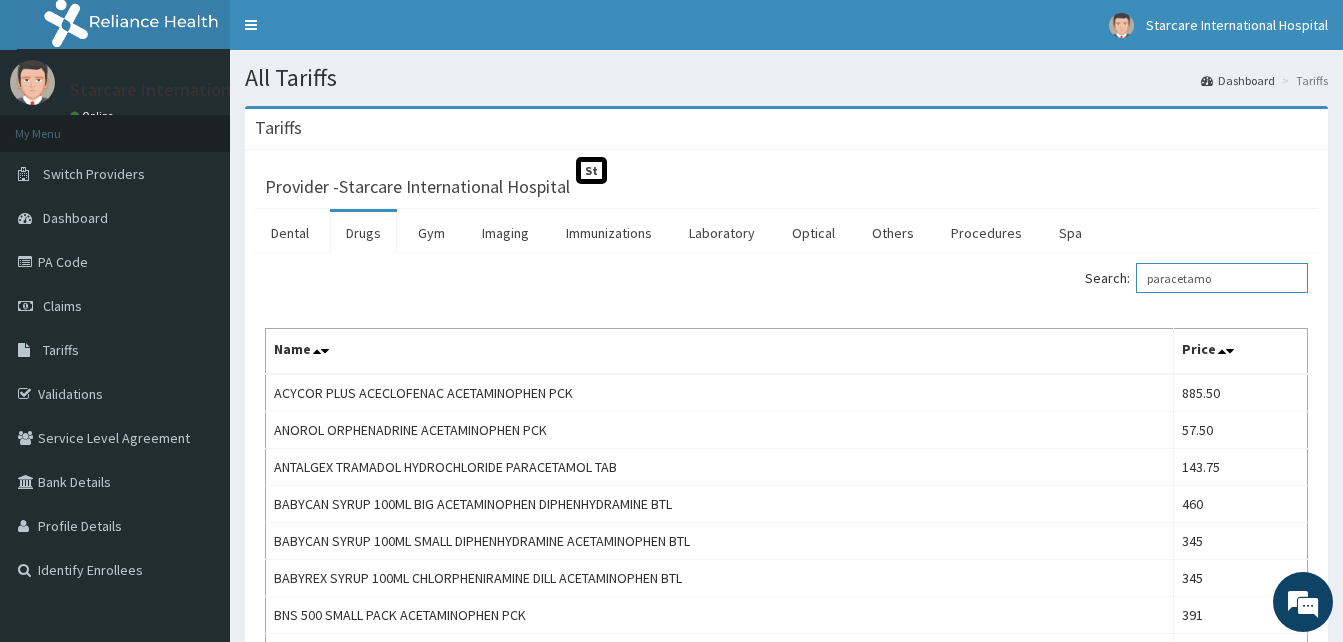 type on "paracetamol" 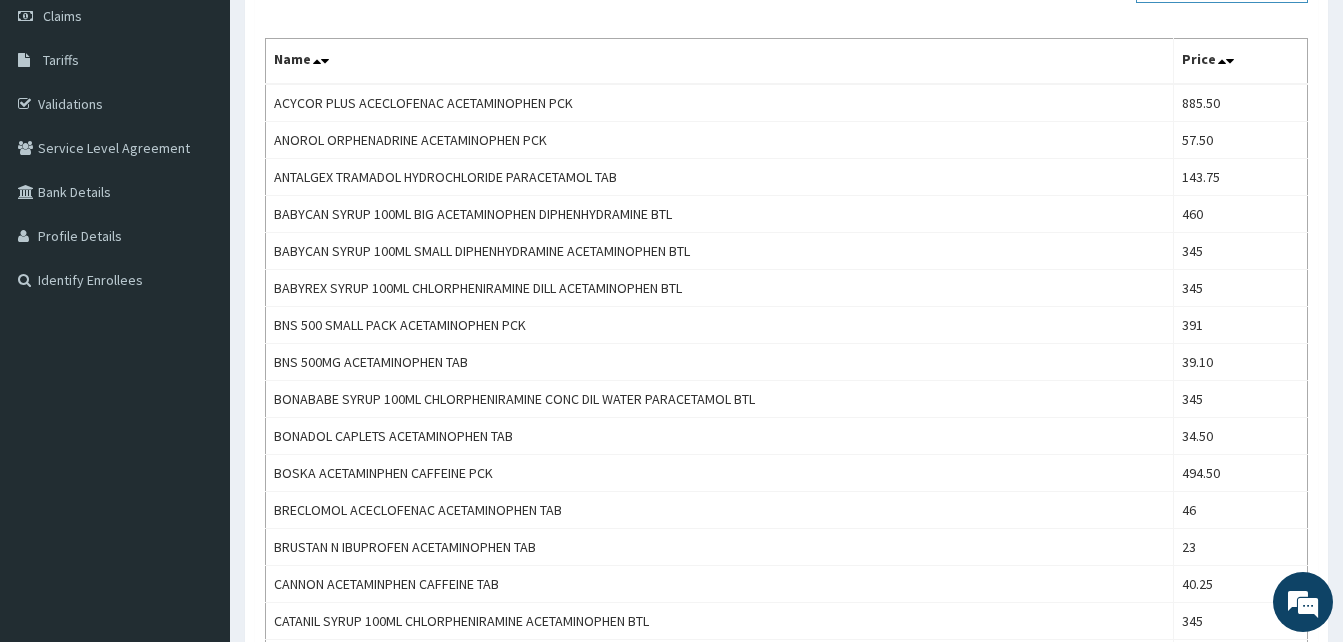 scroll, scrollTop: 100, scrollLeft: 0, axis: vertical 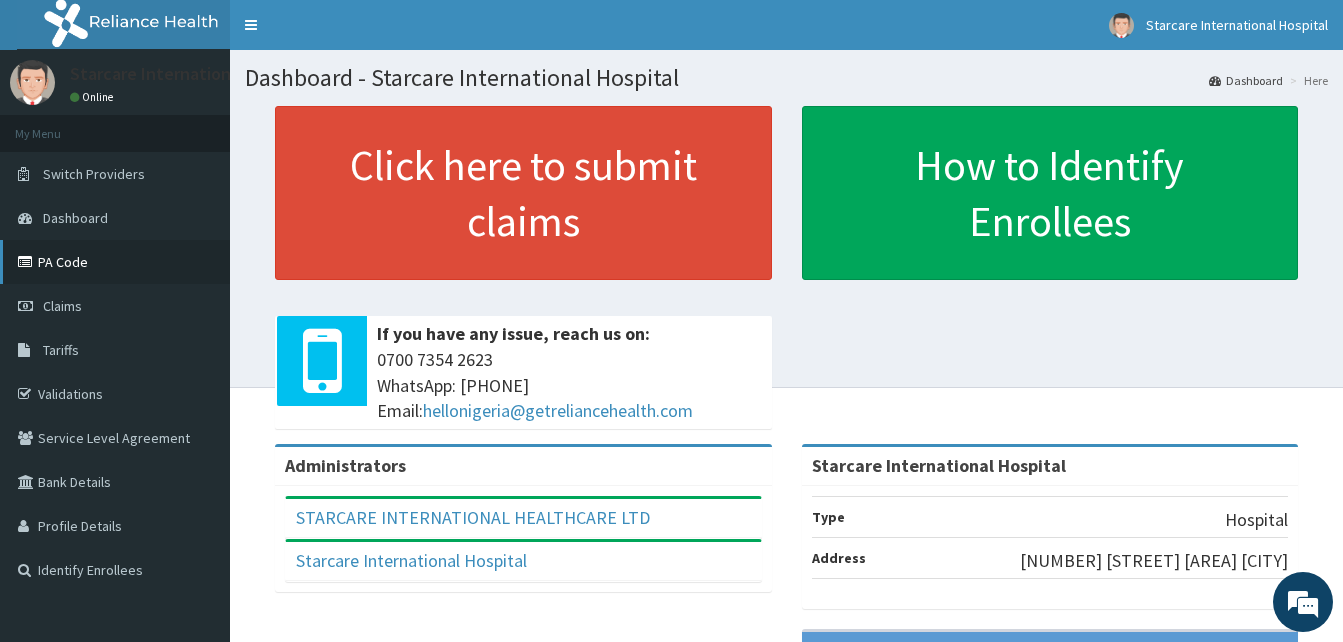 click on "PA Code" at bounding box center (115, 262) 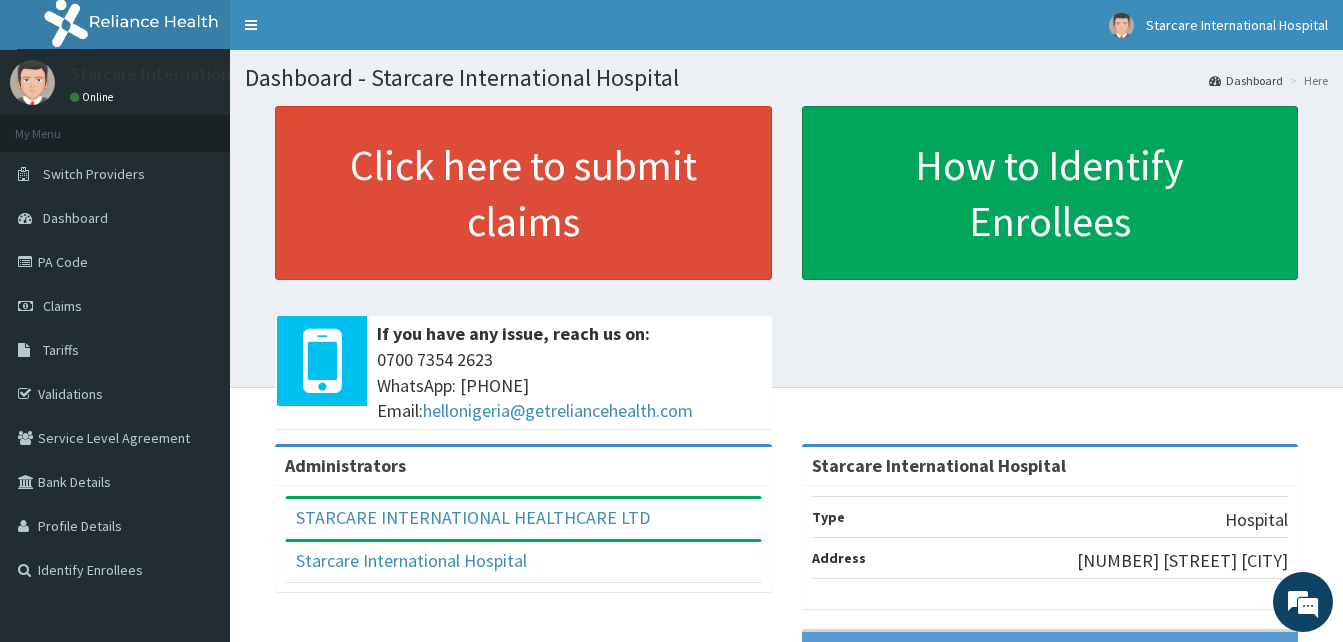 scroll, scrollTop: 0, scrollLeft: 0, axis: both 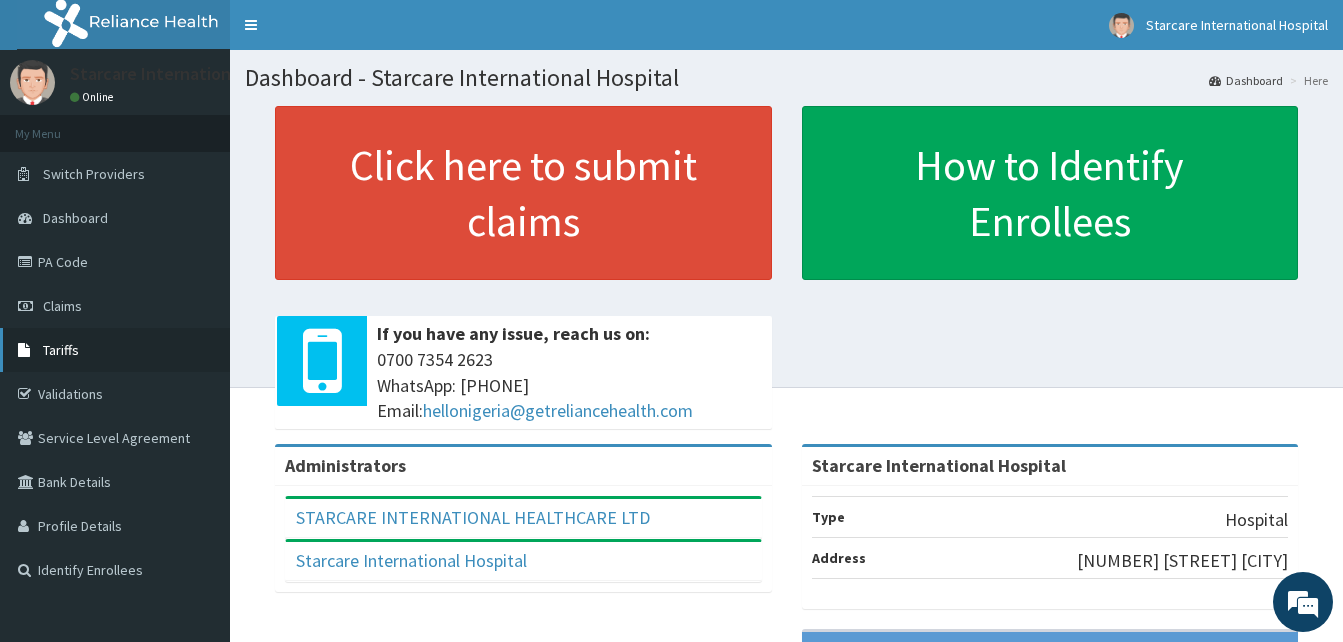 click on "Tariffs" at bounding box center (115, 350) 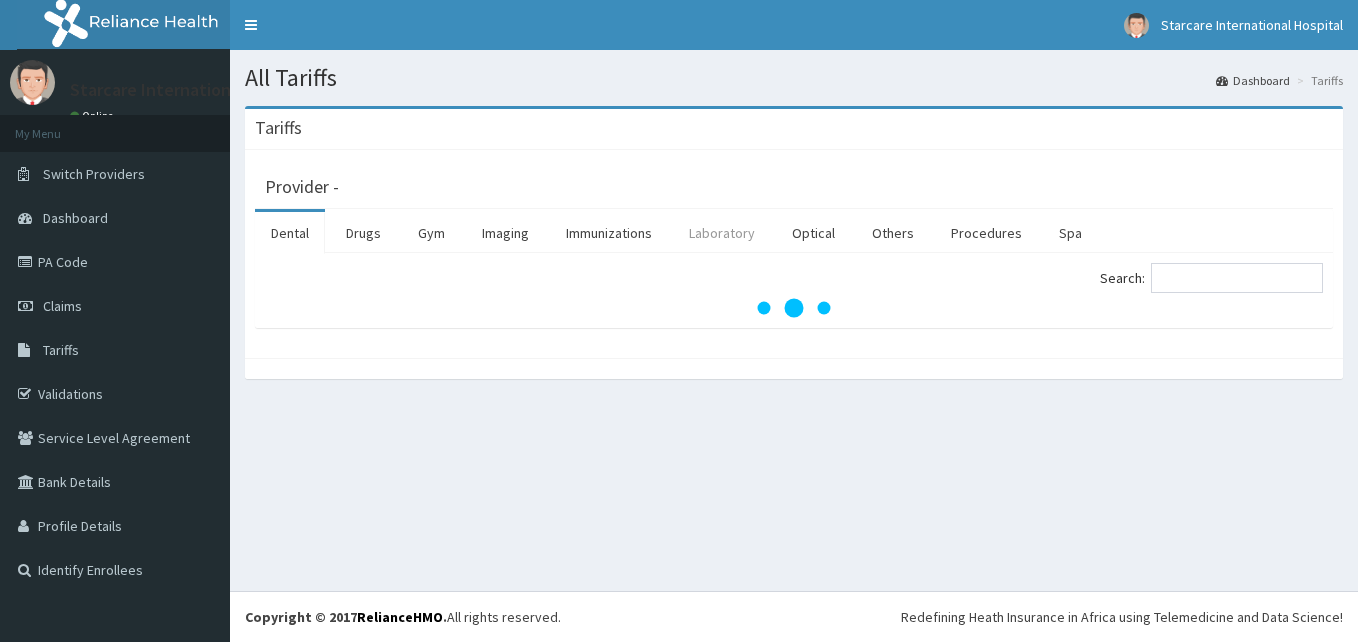 scroll, scrollTop: 0, scrollLeft: 0, axis: both 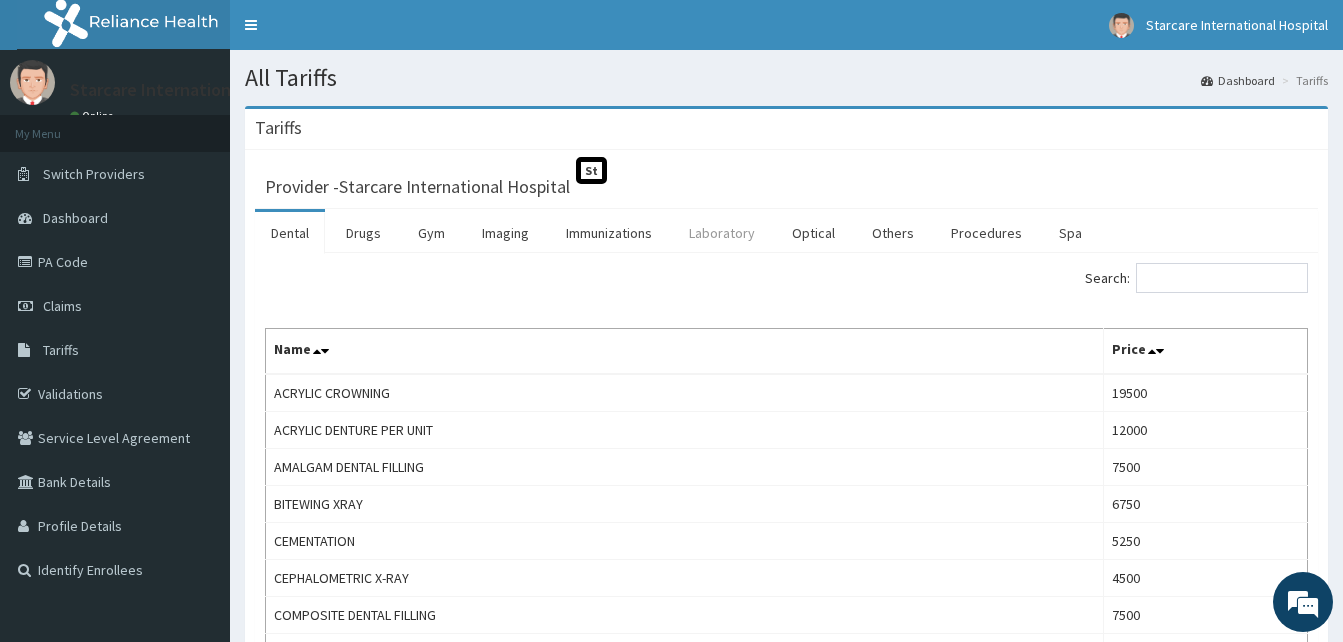 click on "Laboratory" at bounding box center (722, 233) 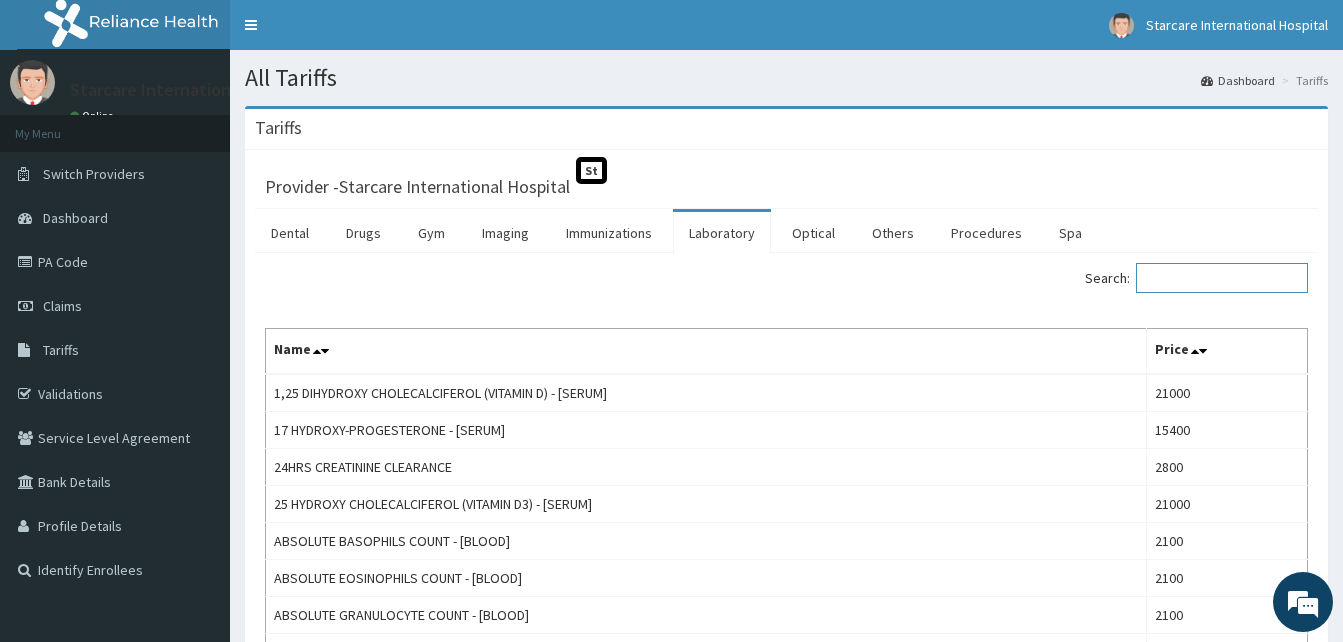 click on "Search:" at bounding box center [1222, 278] 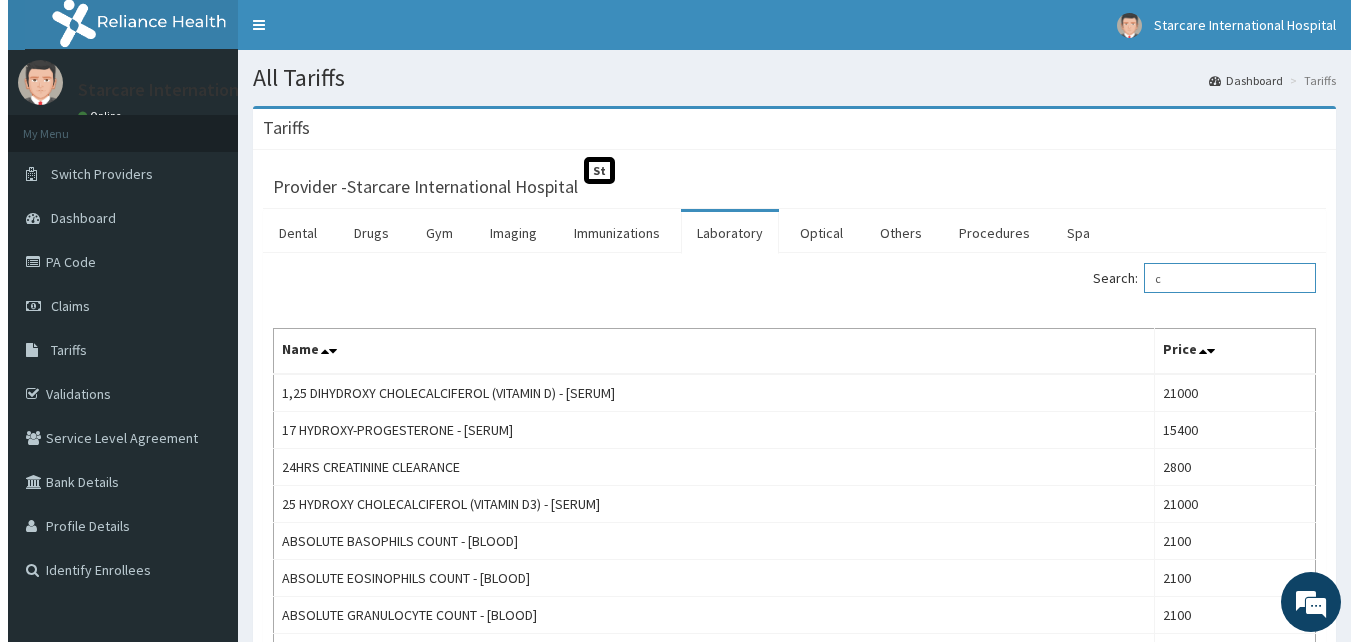 scroll, scrollTop: 0, scrollLeft: 0, axis: both 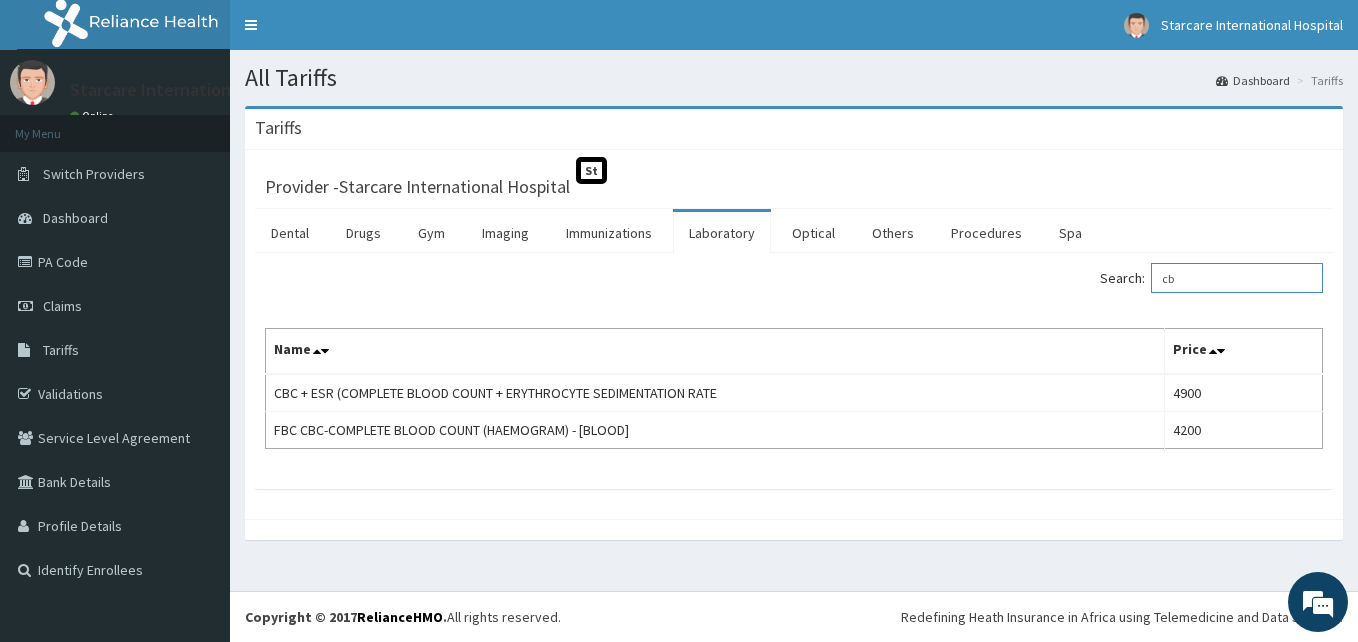 type on "c" 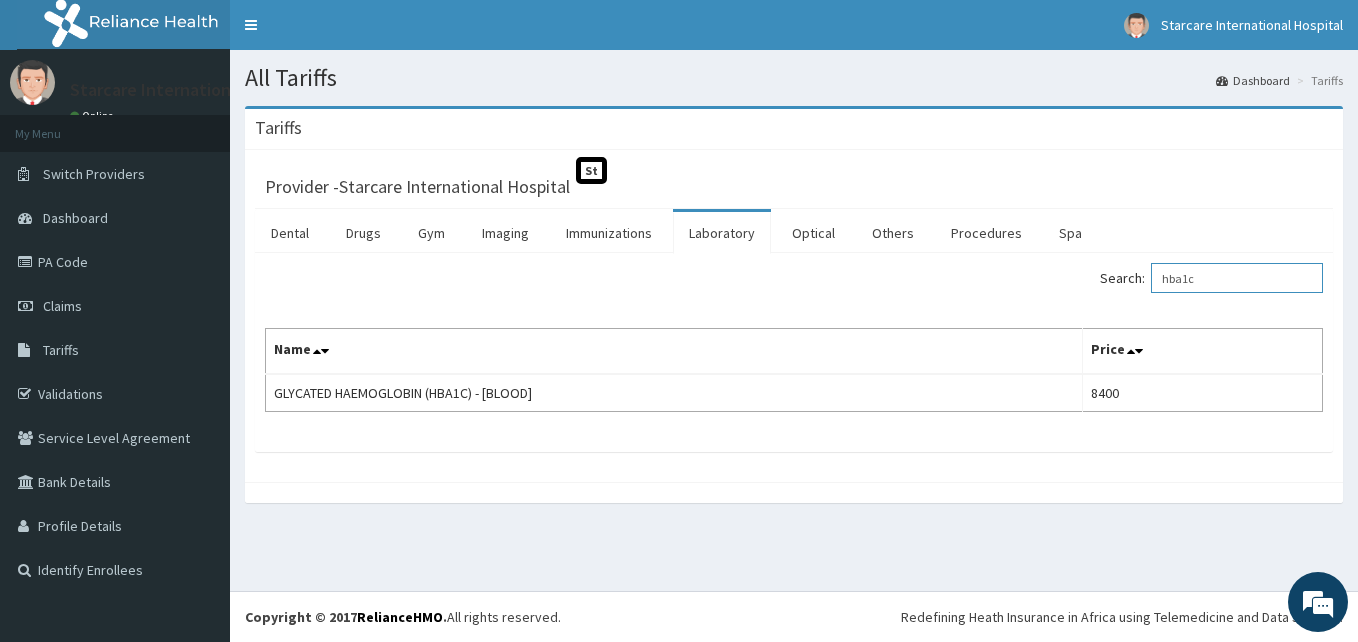 type on "hba1c" 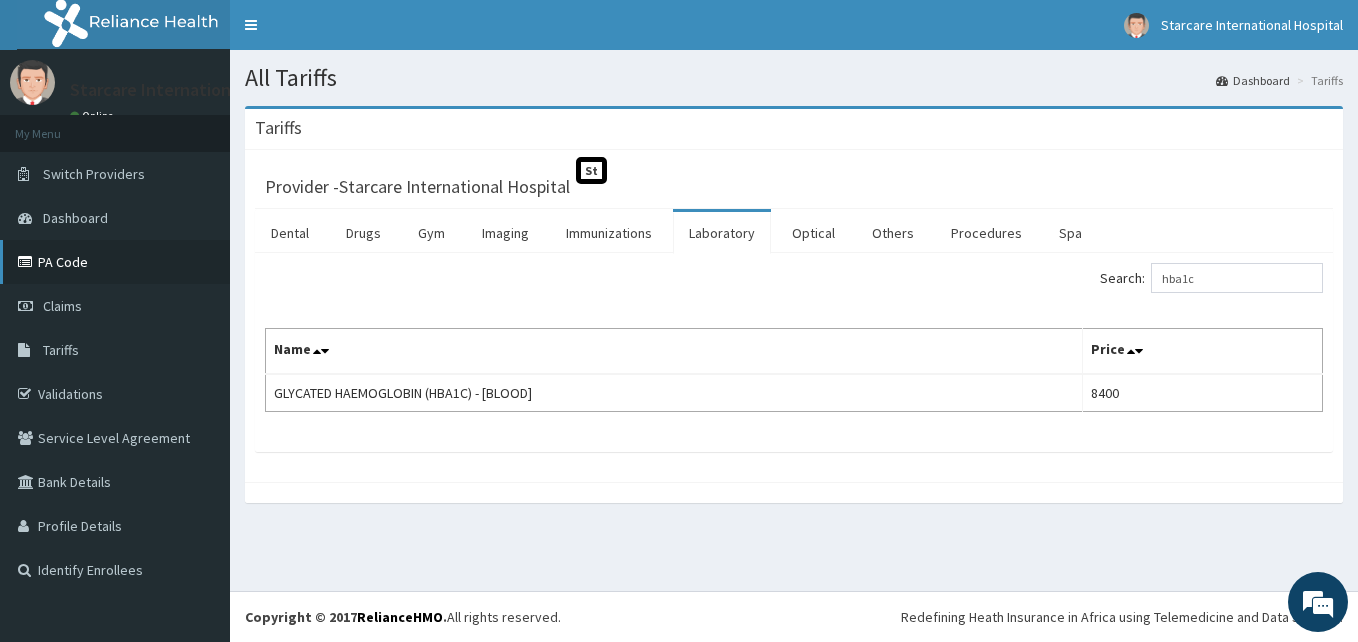 click on "PA Code" at bounding box center (115, 262) 